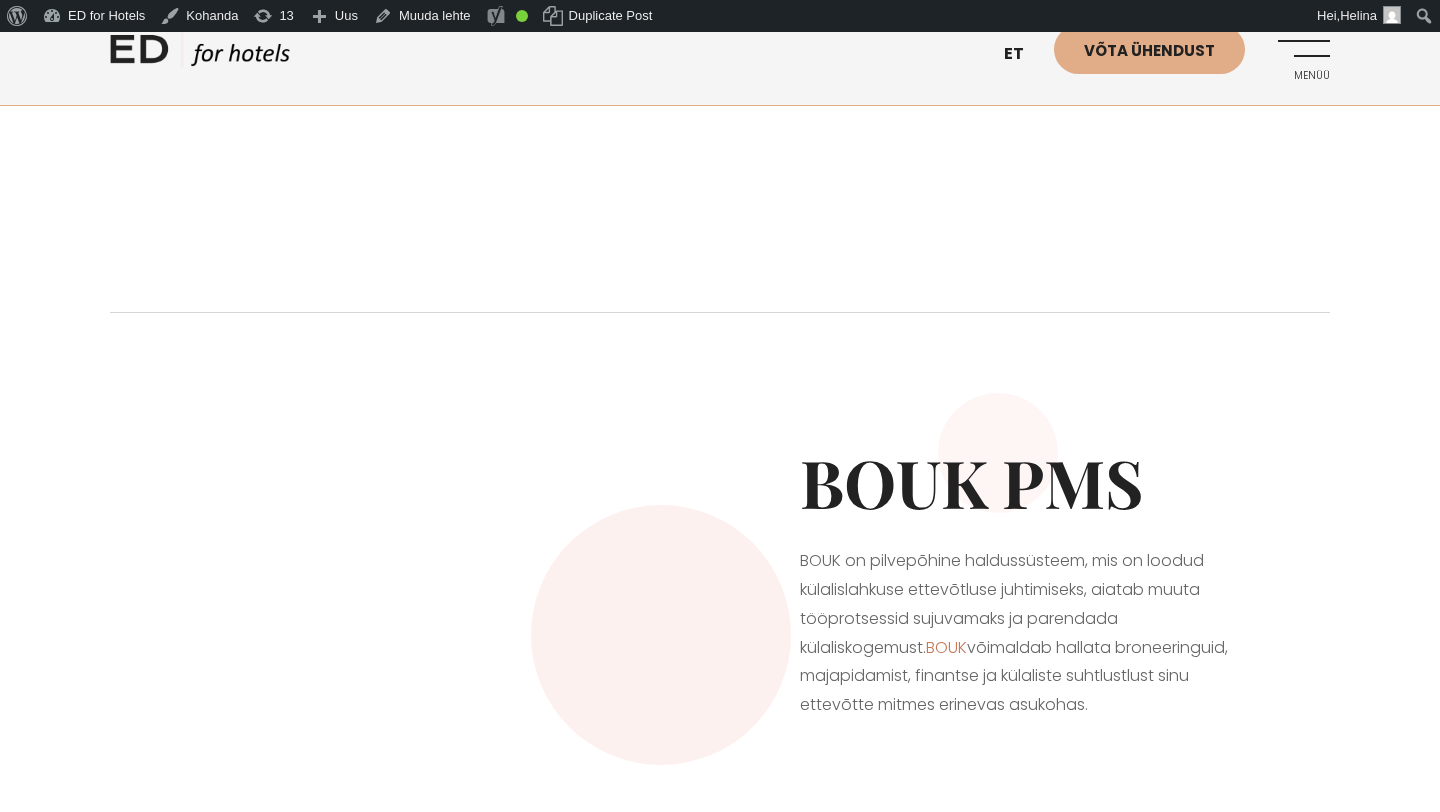scroll, scrollTop: 0, scrollLeft: 0, axis: both 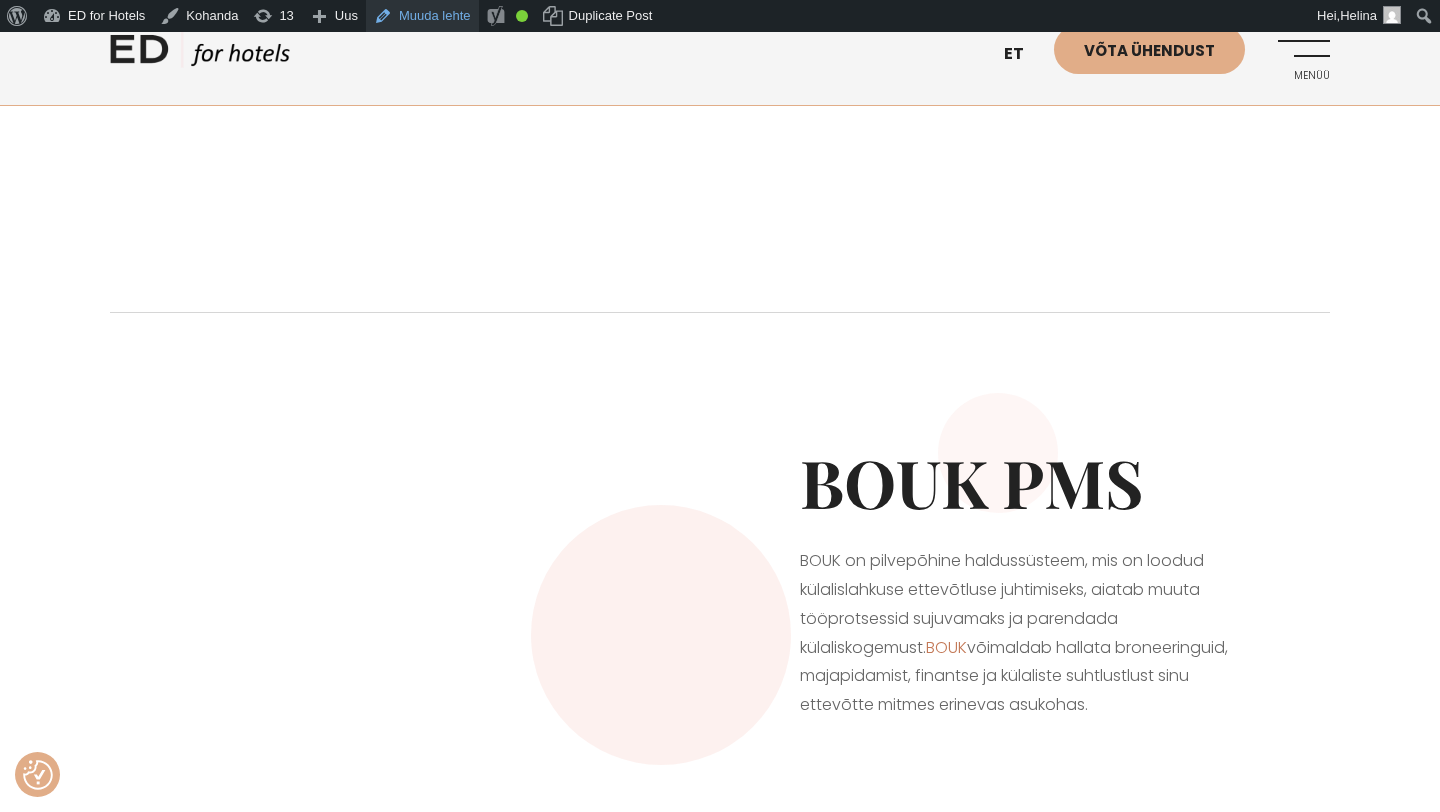 click on "Muuda lehte" at bounding box center (422, 16) 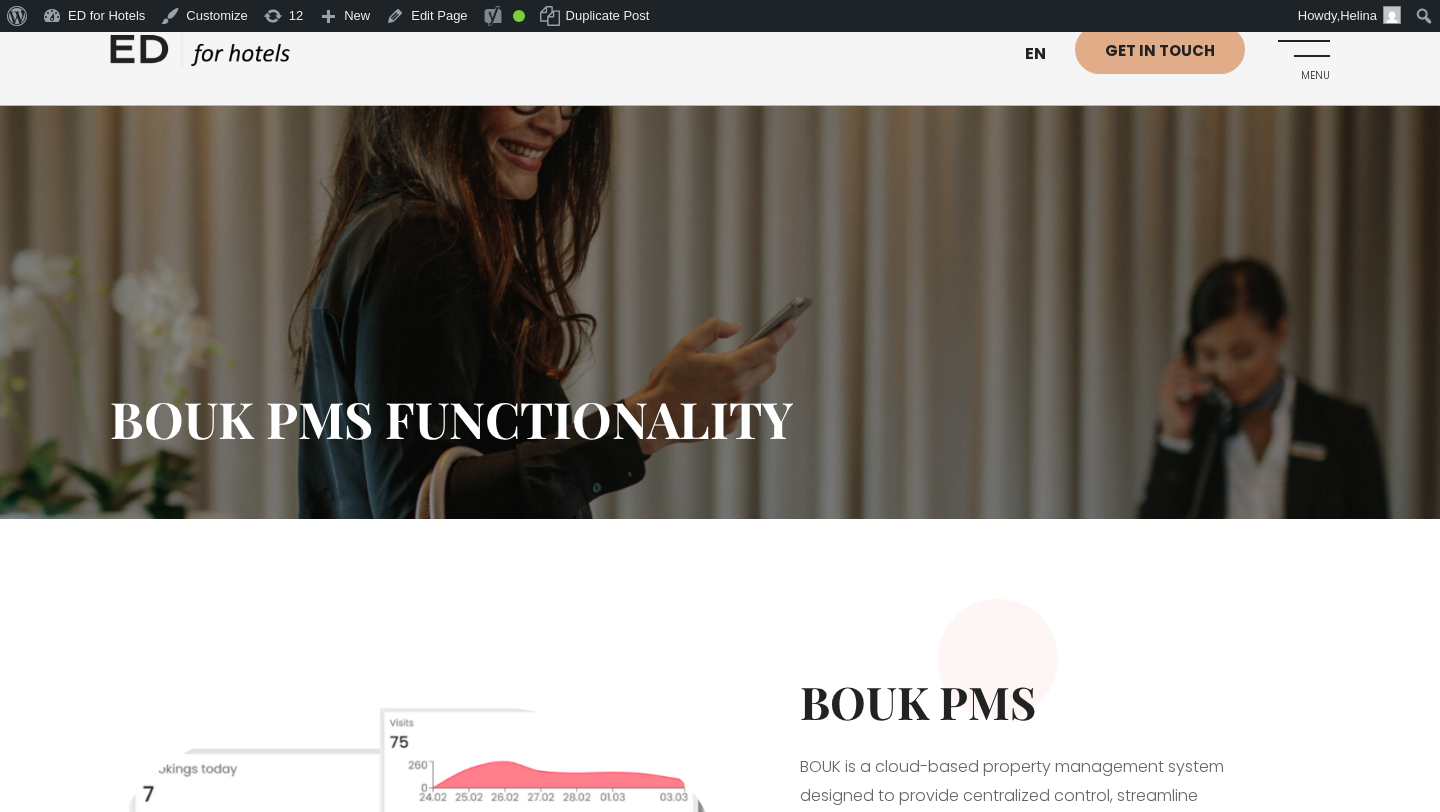 scroll, scrollTop: 0, scrollLeft: 0, axis: both 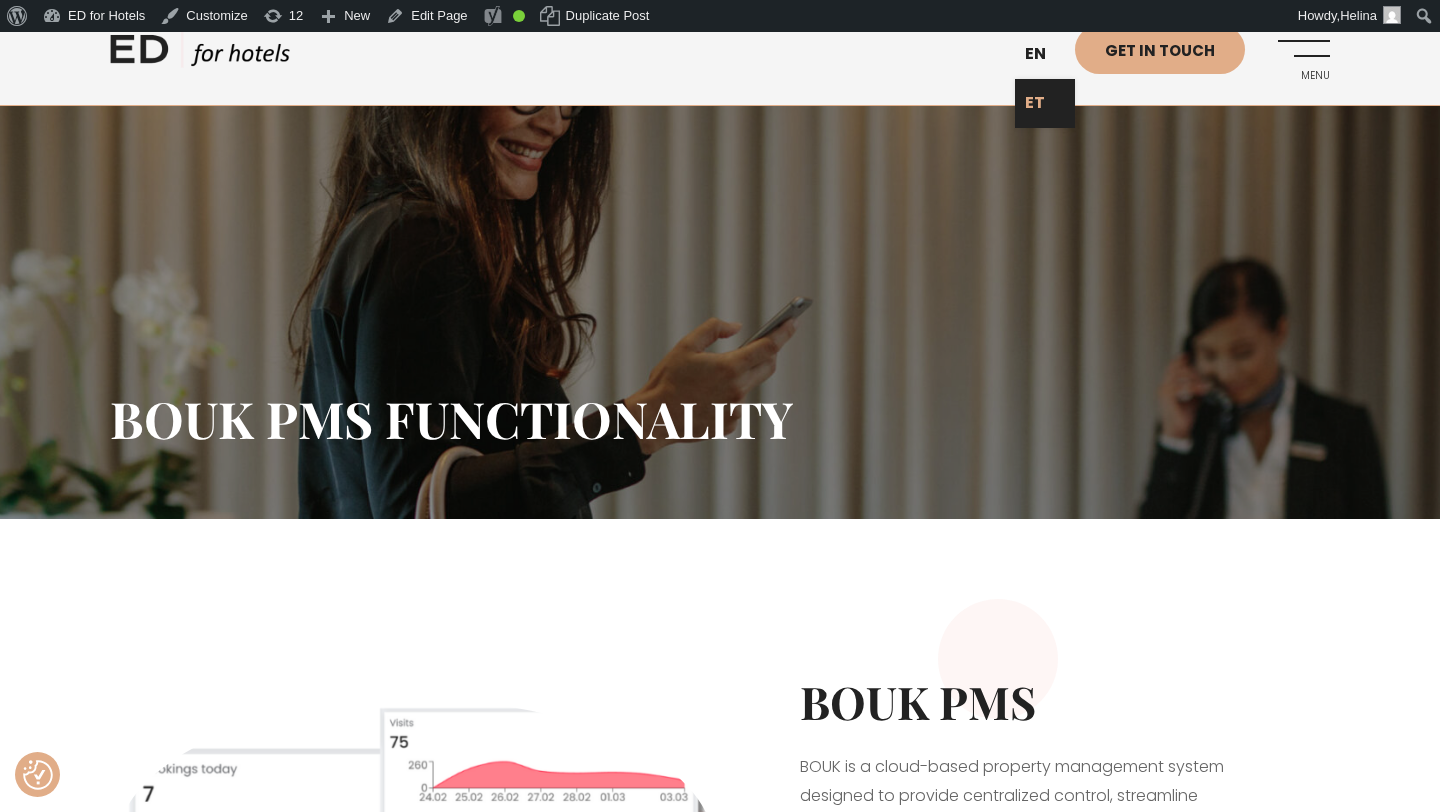 click on "ET" at bounding box center [1045, 103] 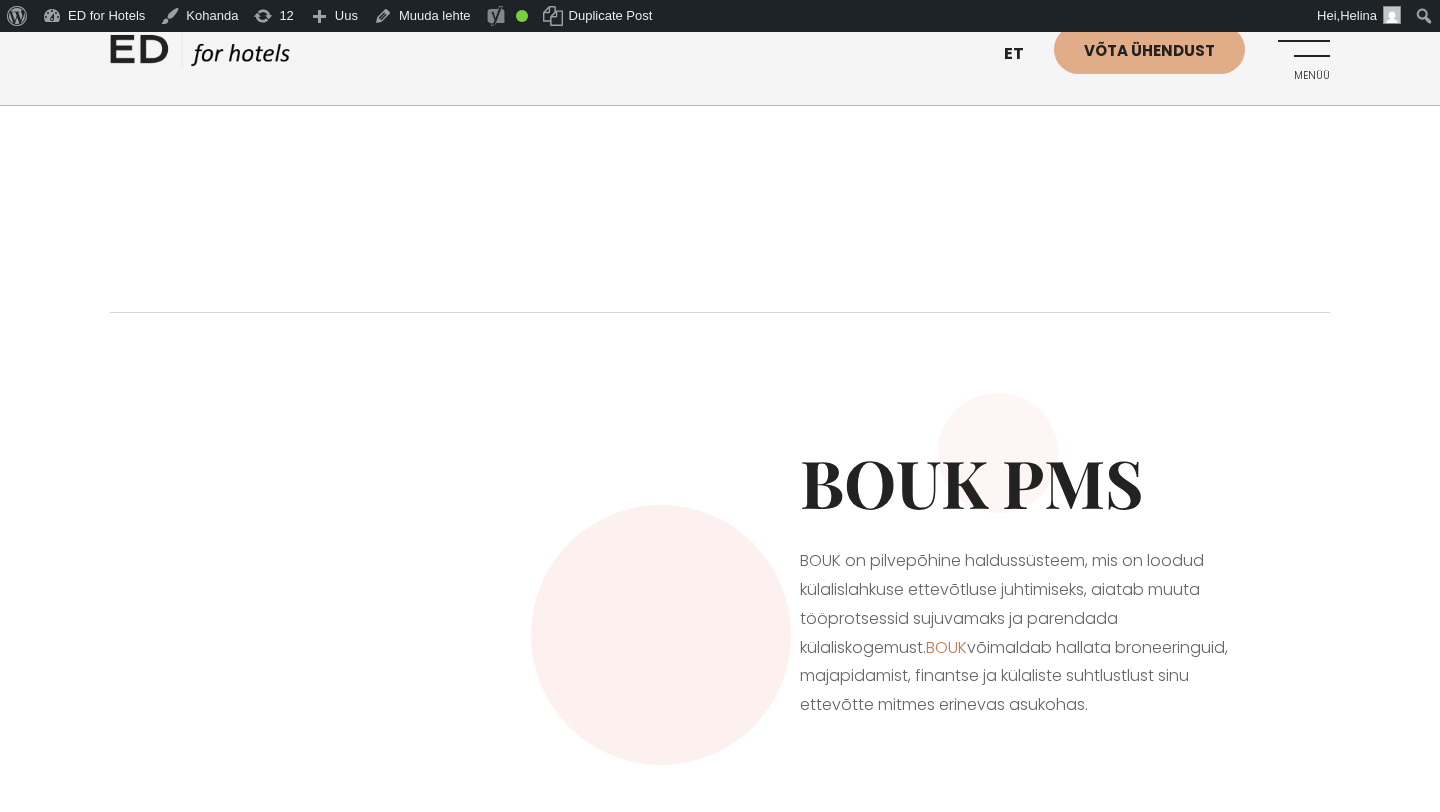 scroll, scrollTop: 0, scrollLeft: 0, axis: both 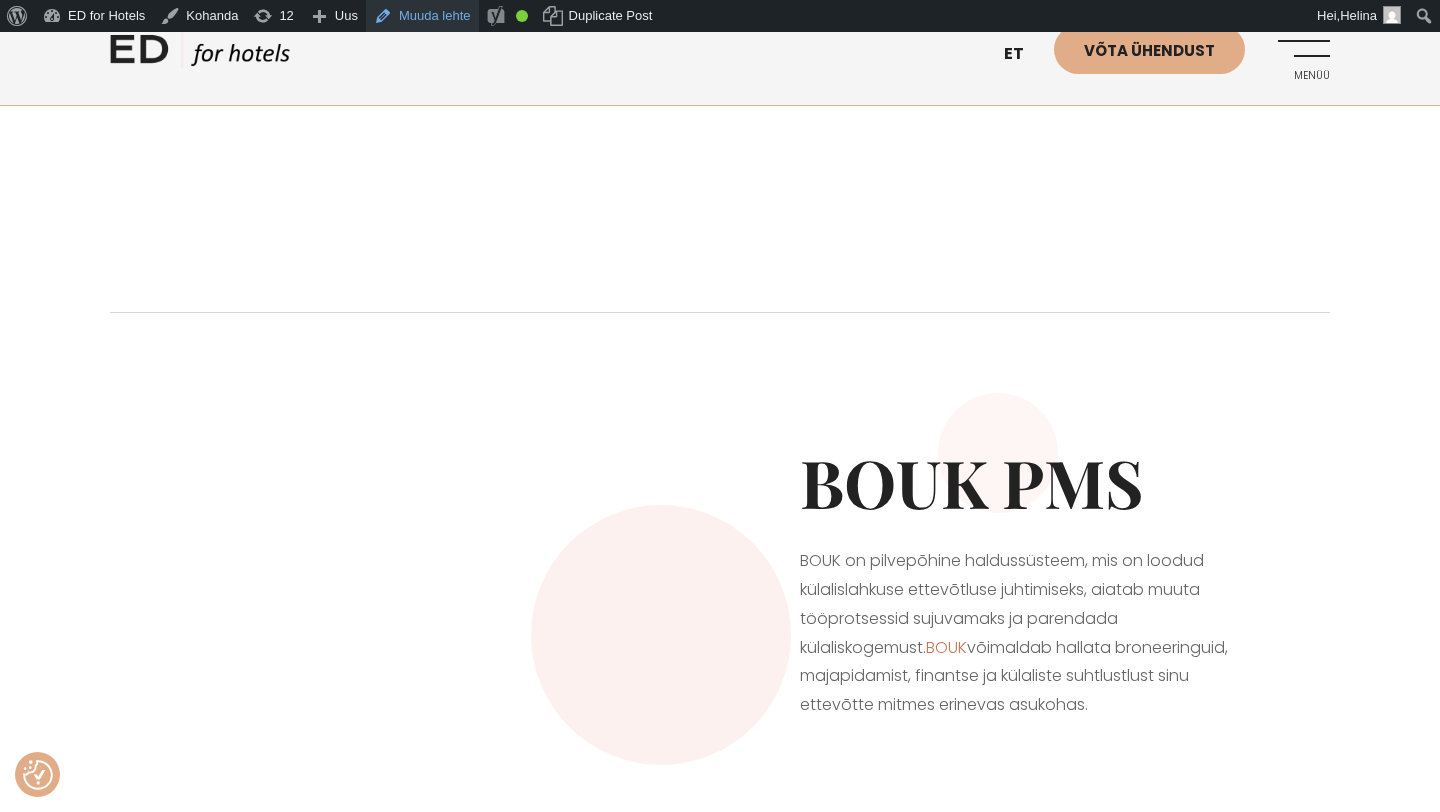click on "Muuda lehte" at bounding box center [422, 16] 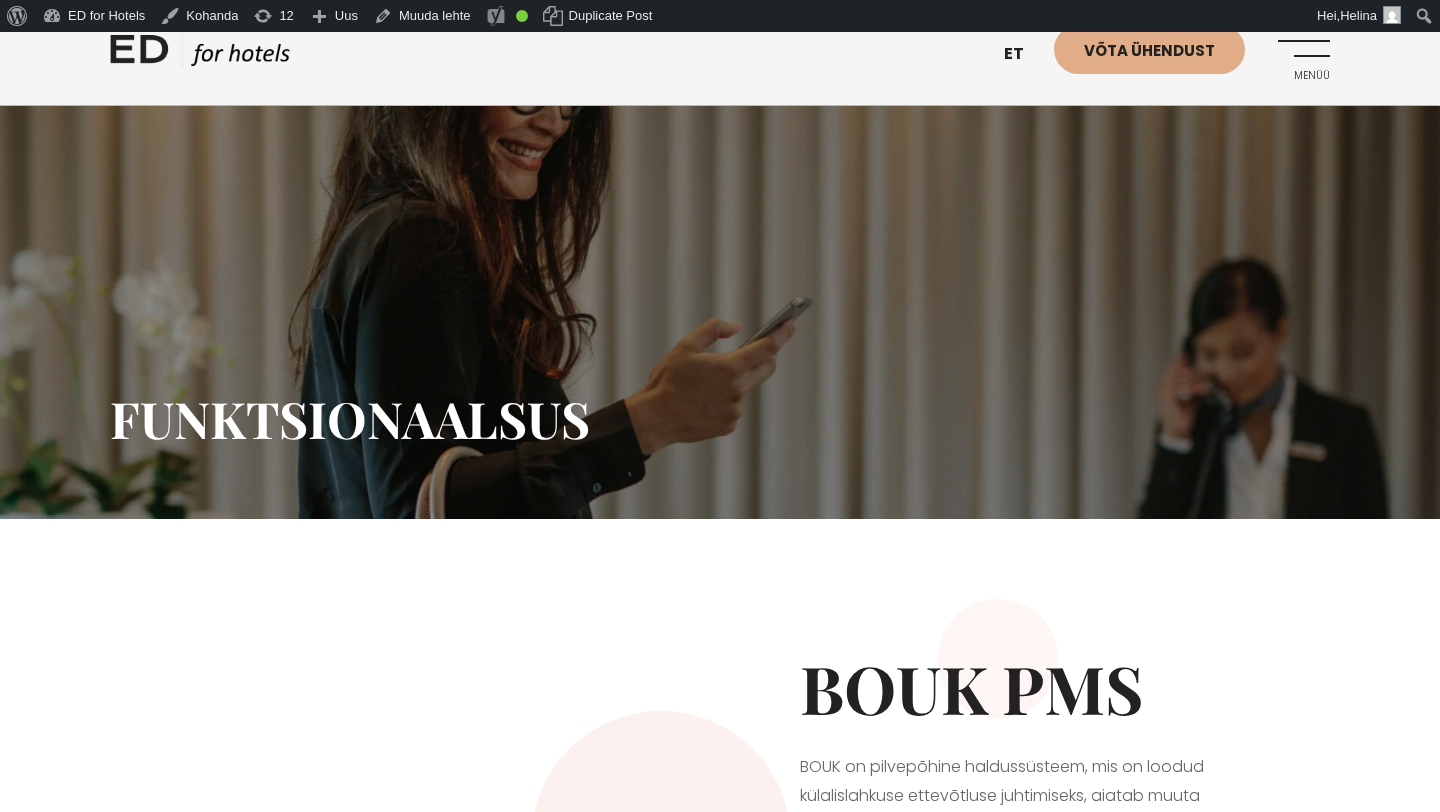 scroll, scrollTop: 0, scrollLeft: 0, axis: both 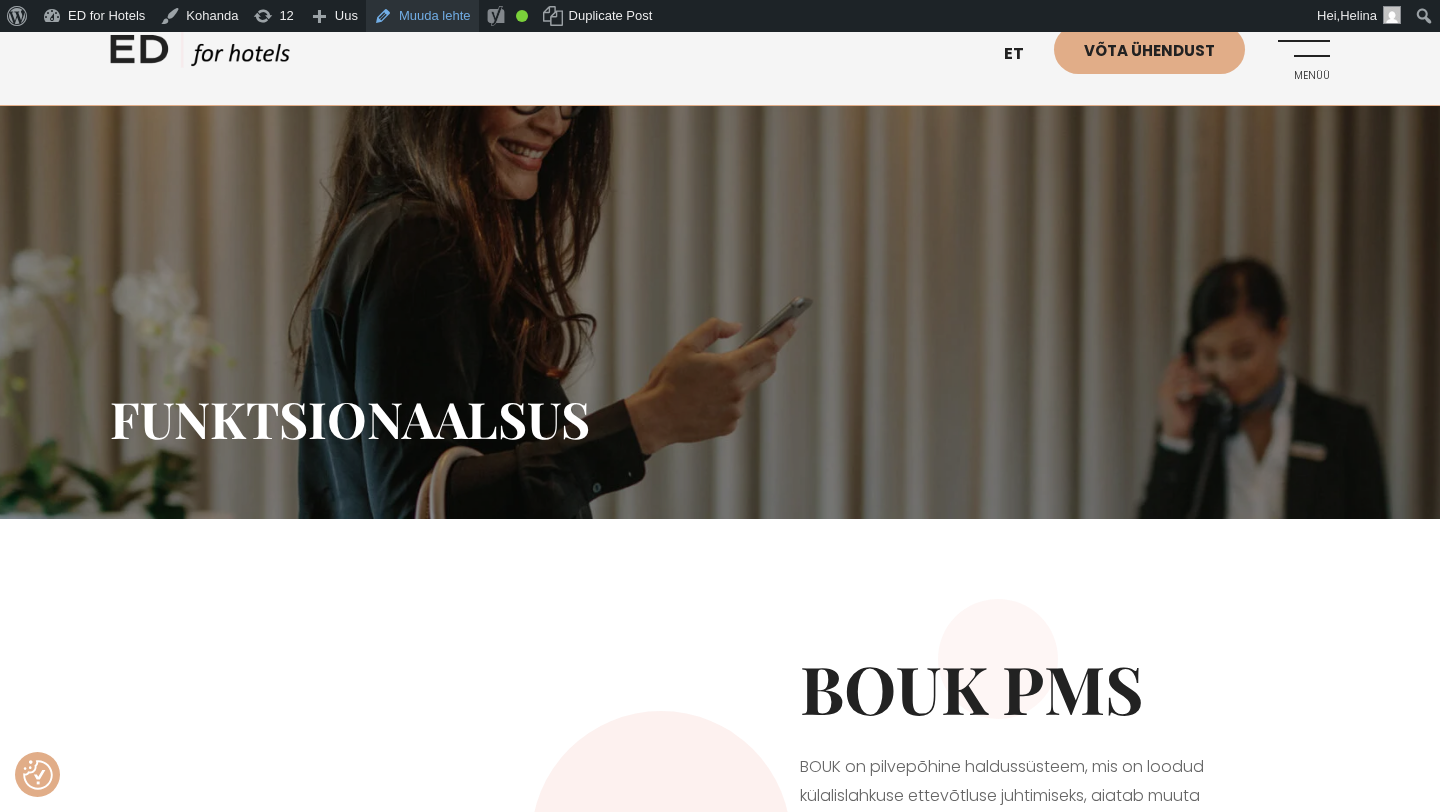 click on "Muuda lehte" at bounding box center [422, 16] 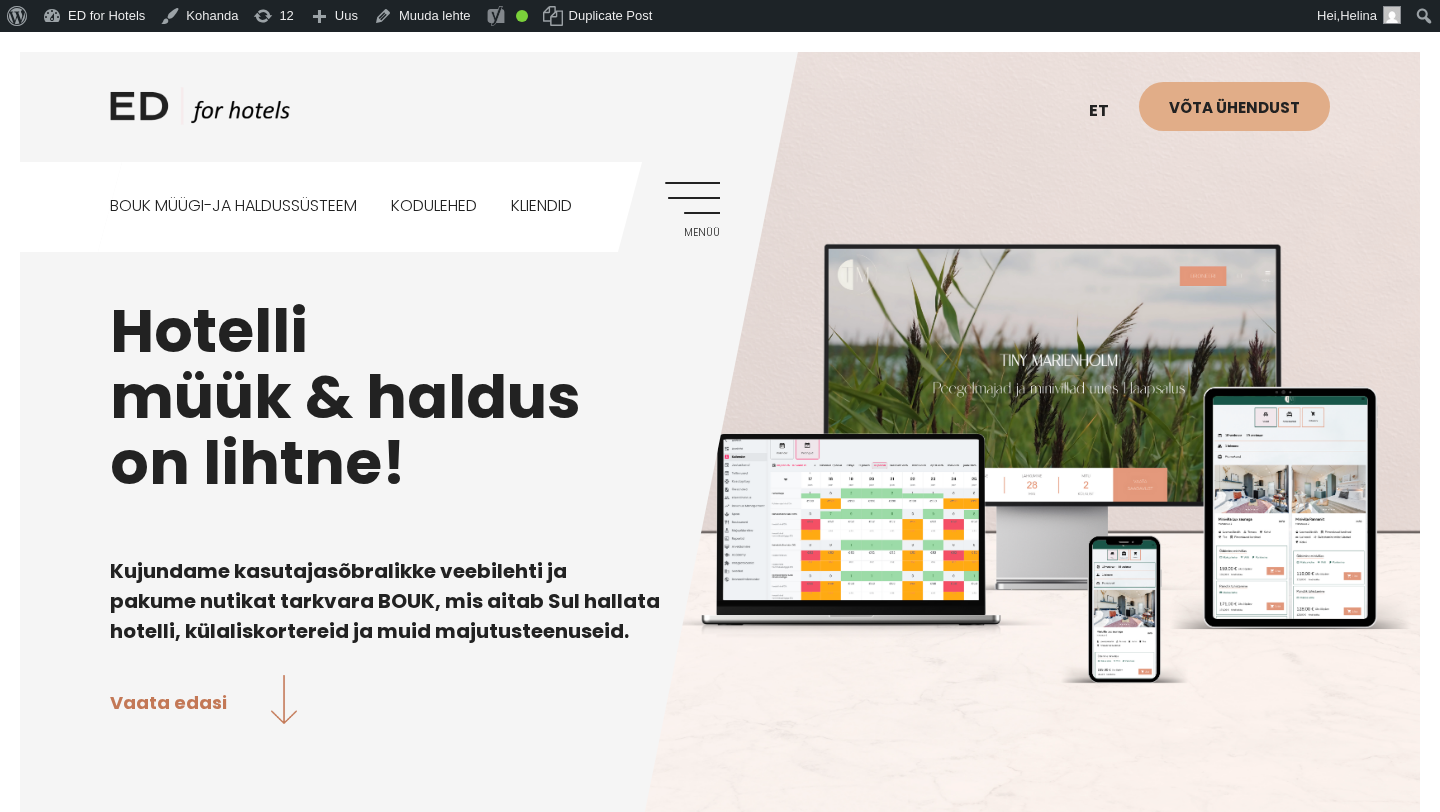 scroll, scrollTop: 0, scrollLeft: 0, axis: both 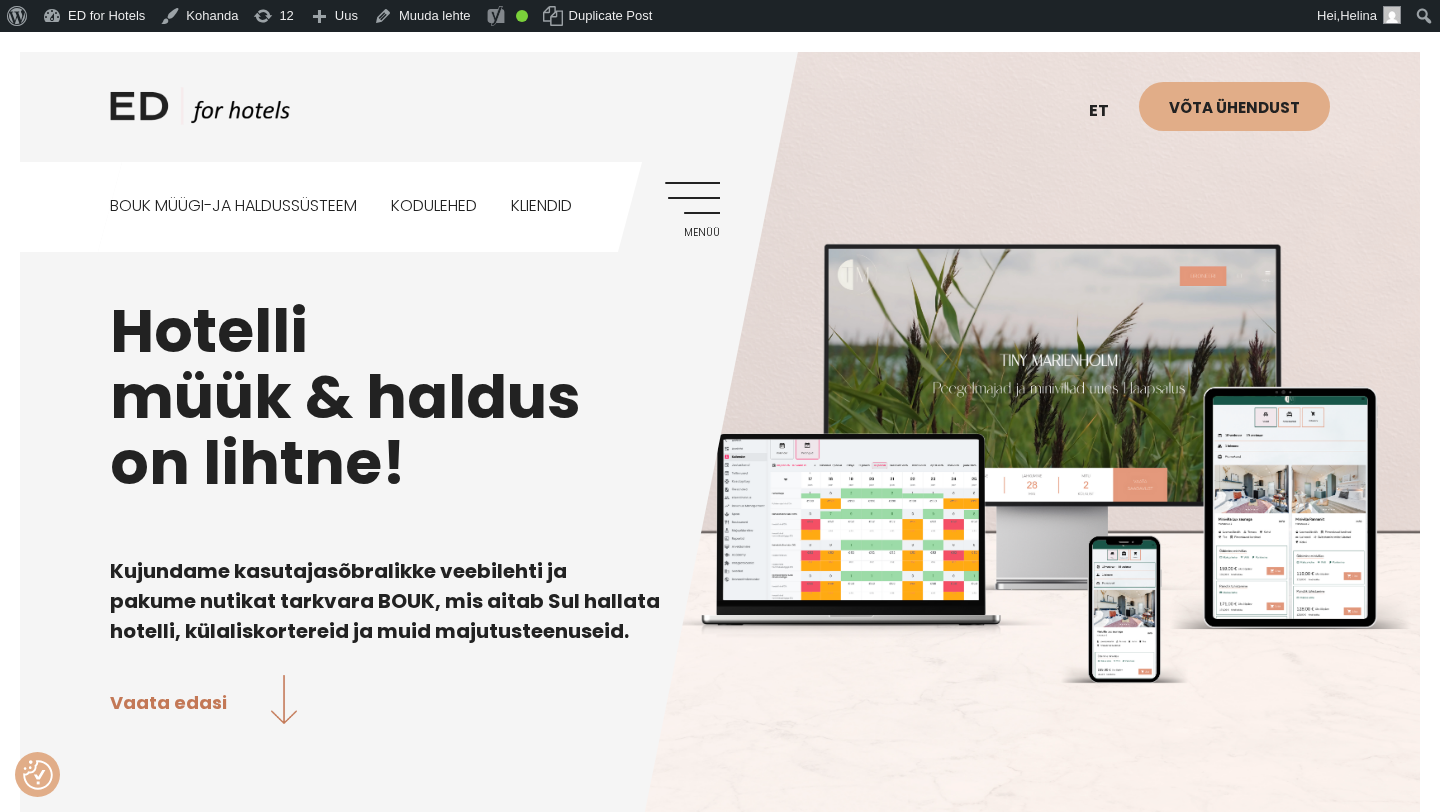 click on "Menüü" at bounding box center [692, 209] 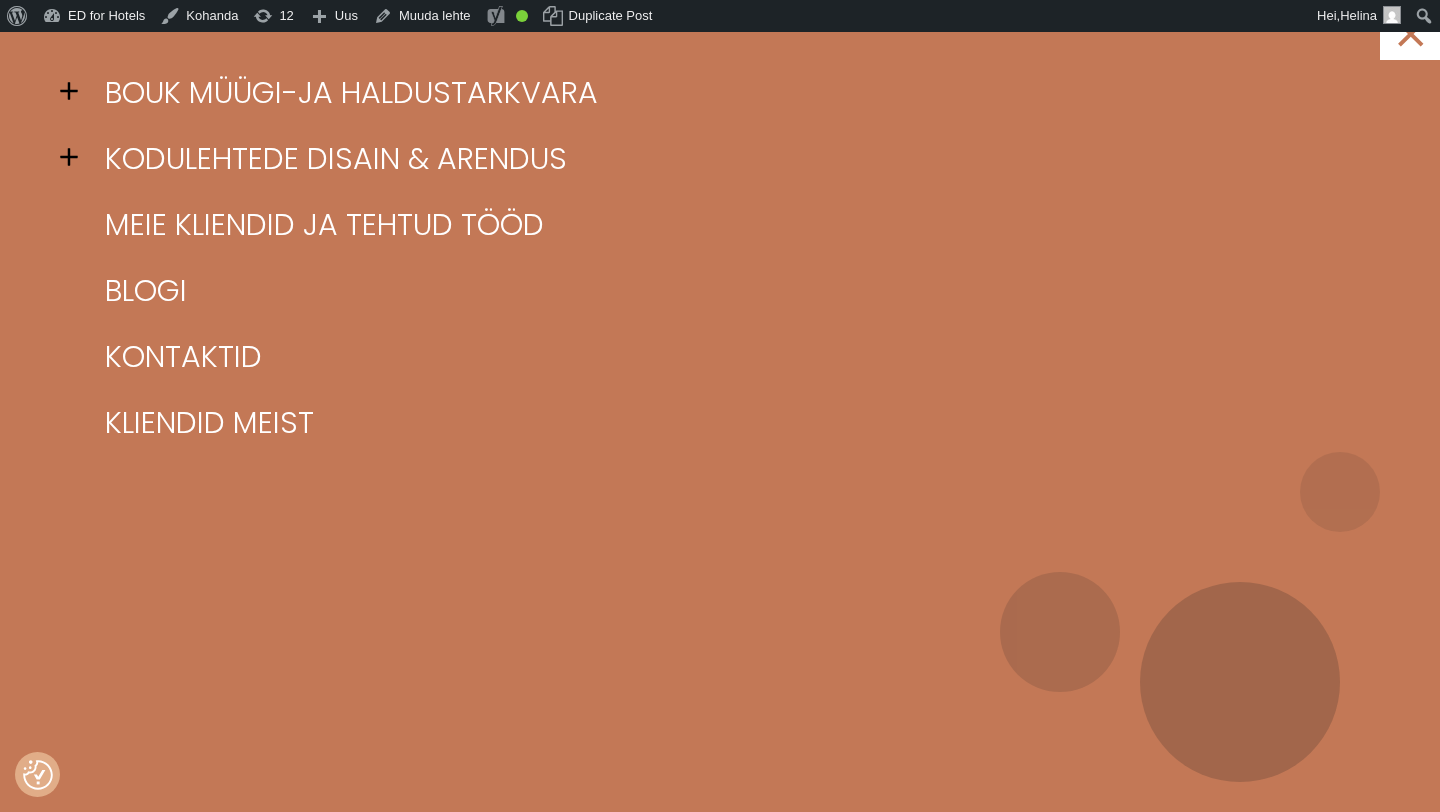 click at bounding box center [75, 91] 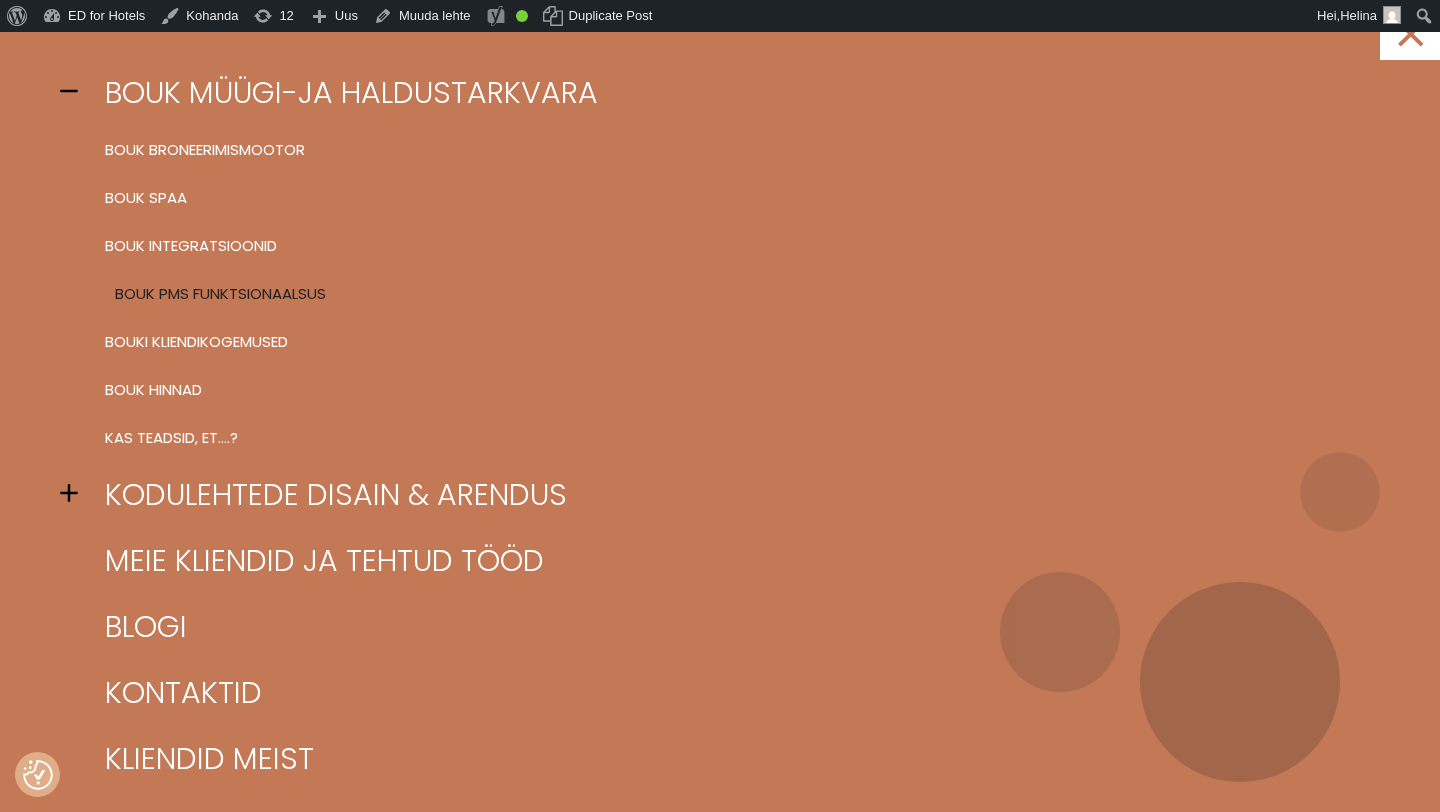 click on "BOUK PMS funktsionaalsus" at bounding box center [745, 294] 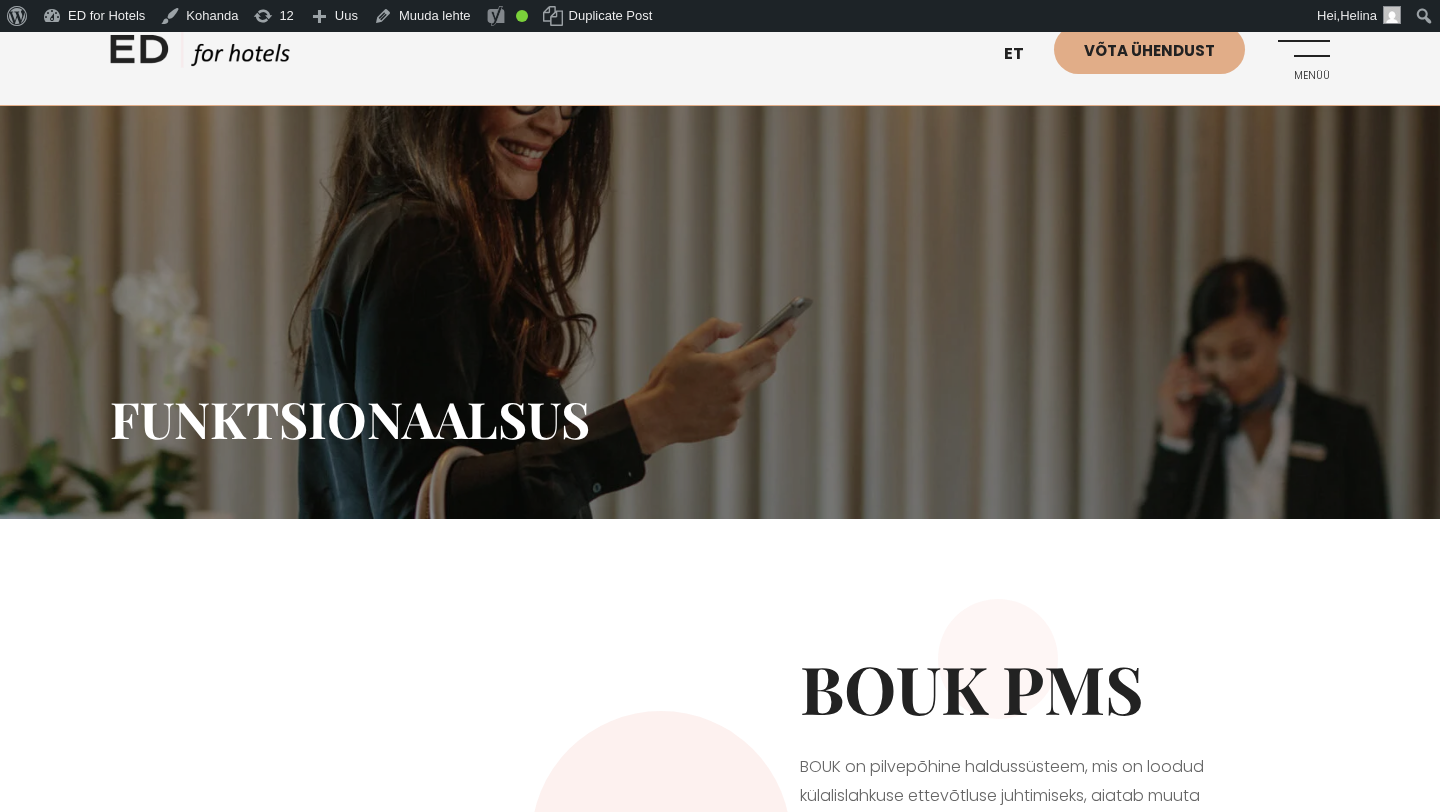 scroll, scrollTop: 0, scrollLeft: 0, axis: both 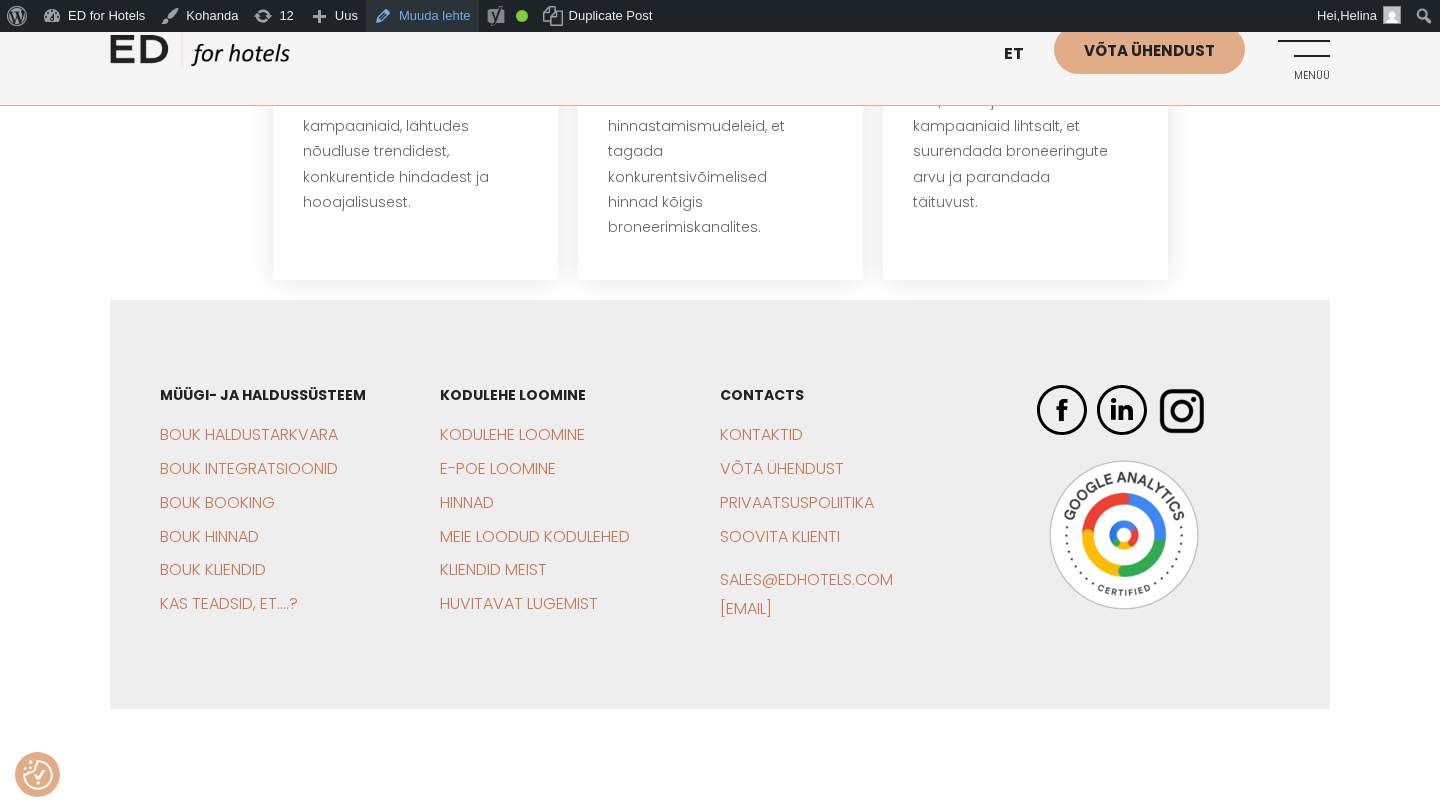 click on "Muuda lehte" at bounding box center [422, 16] 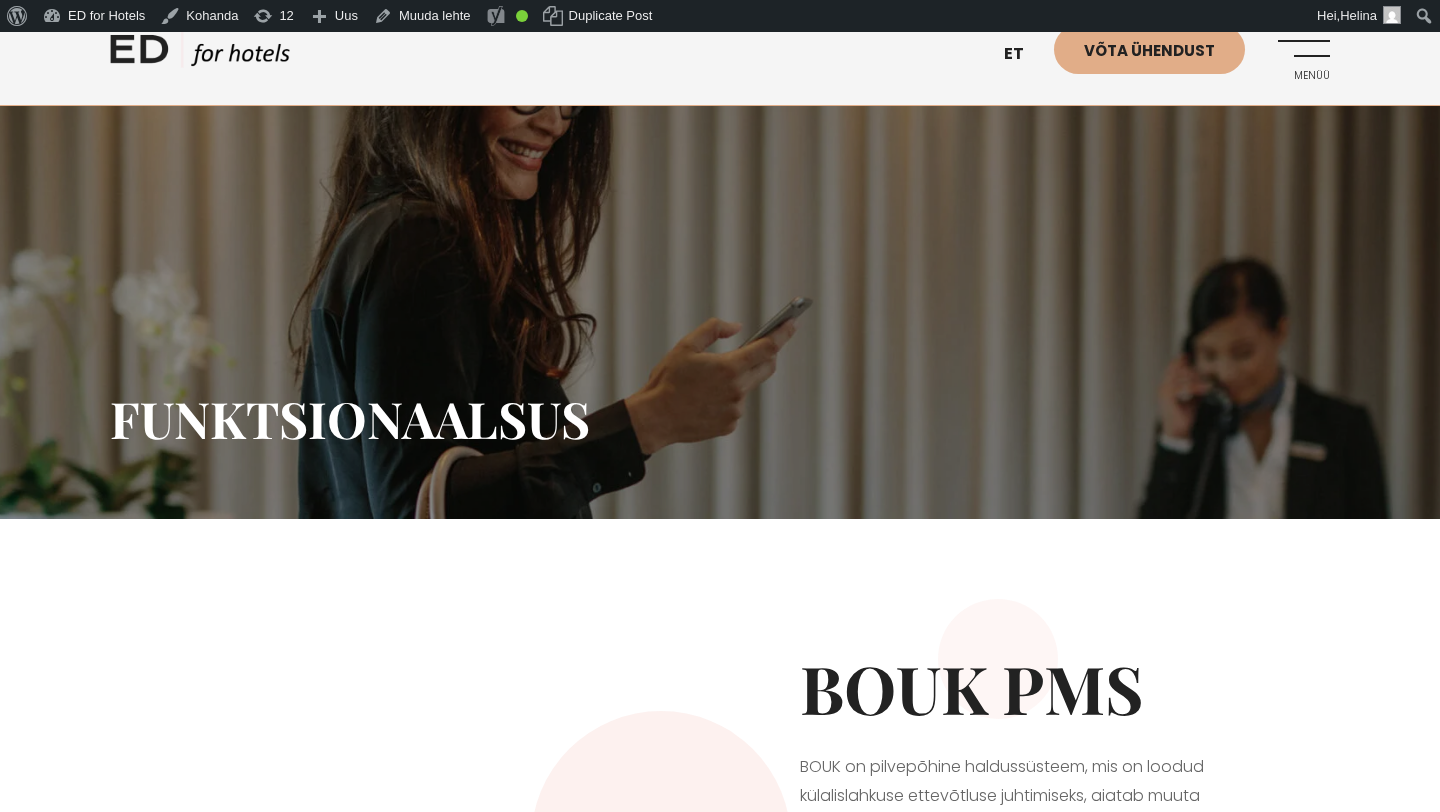 scroll, scrollTop: 0, scrollLeft: 0, axis: both 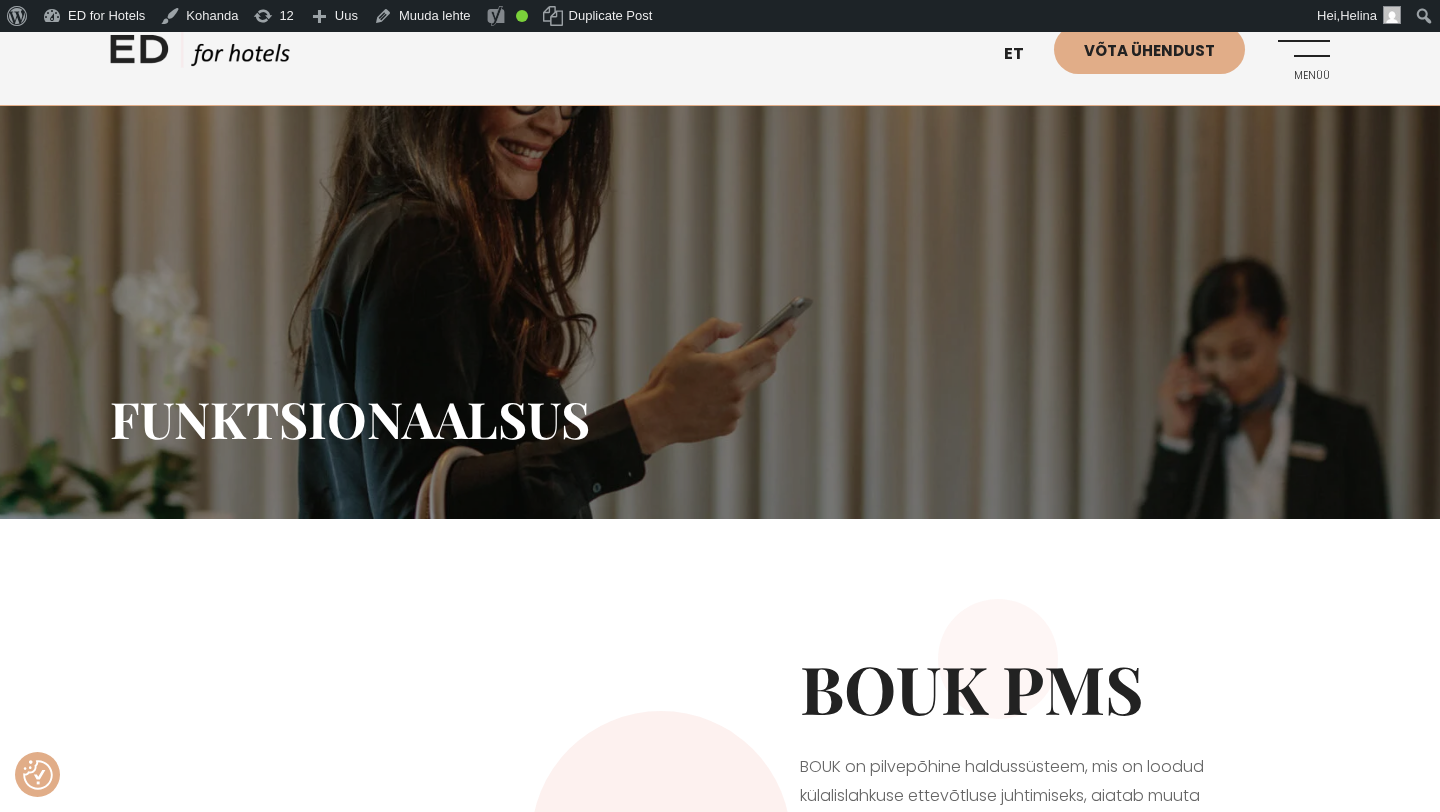 click on "ED HOTELS" at bounding box center [200, 55] 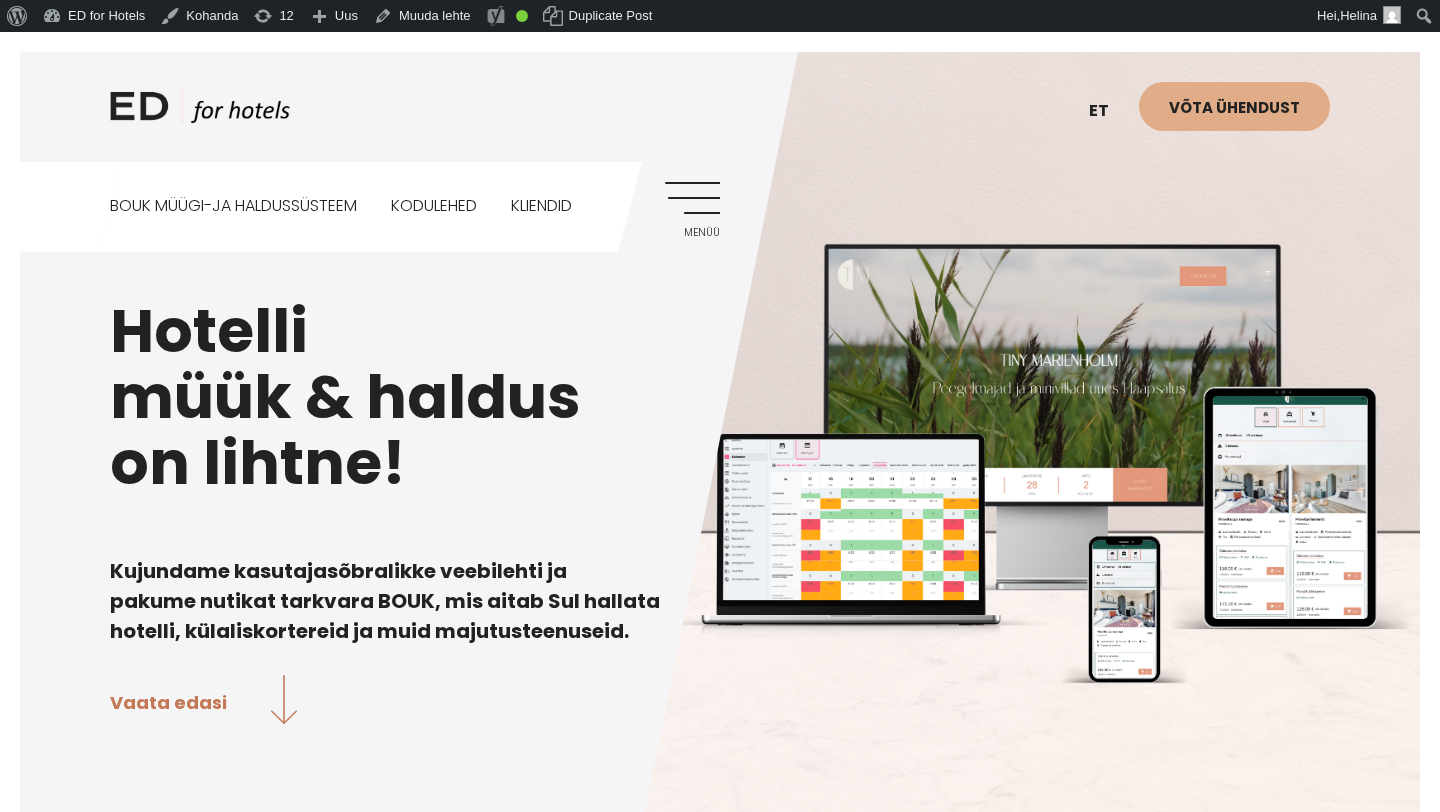 scroll, scrollTop: 0, scrollLeft: 0, axis: both 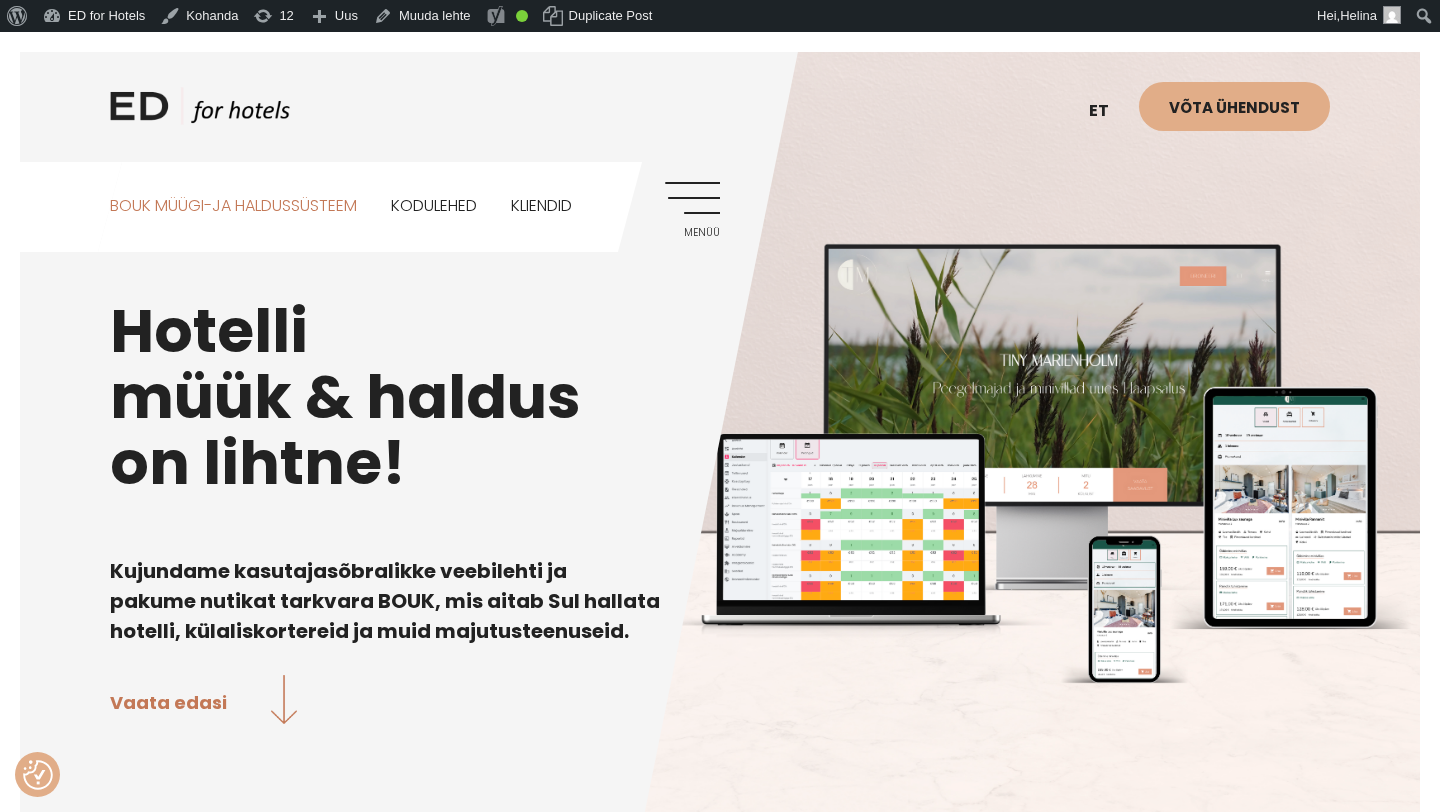 click on "BOUK MÜÜGI-JA HALDUSSÜSTEEM" at bounding box center (233, 206) 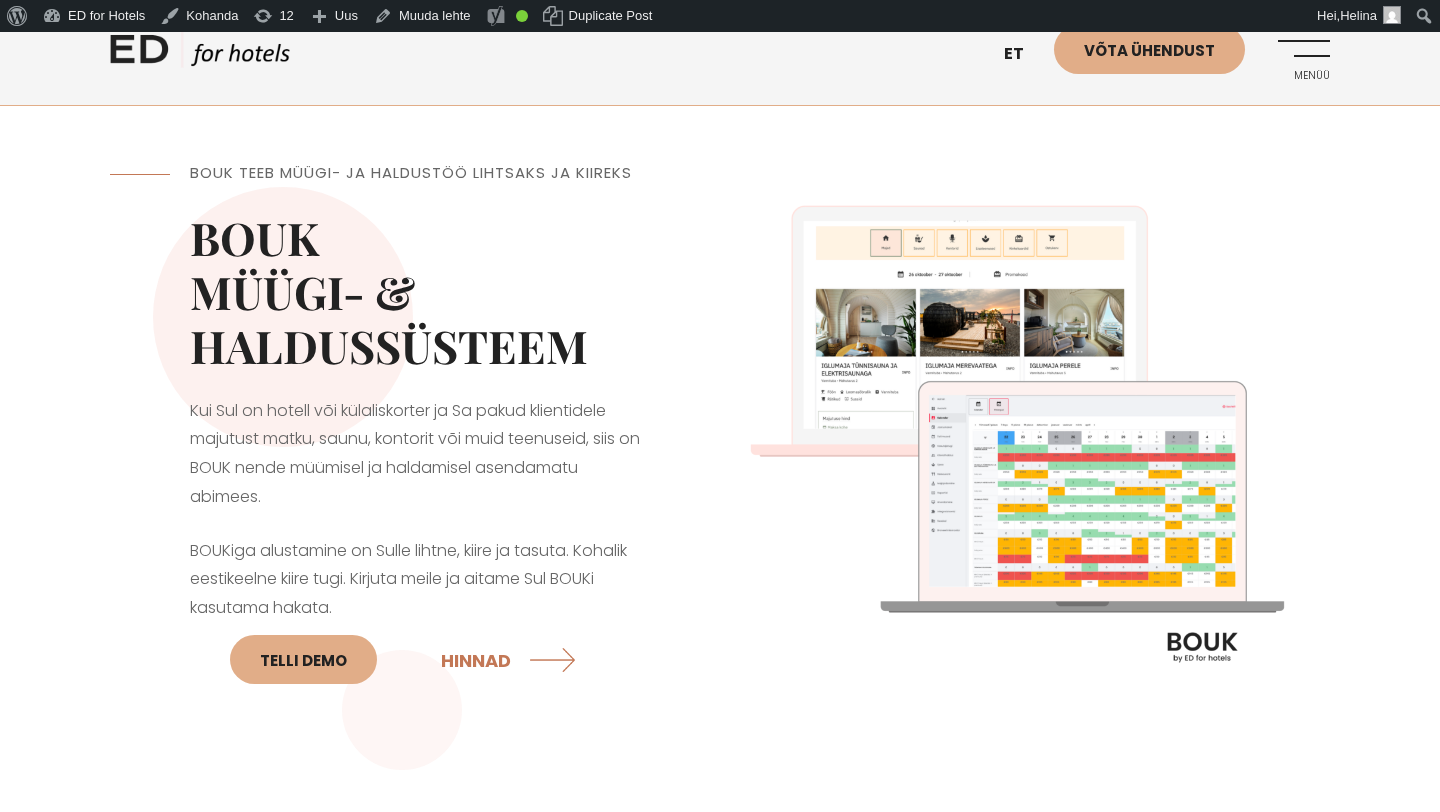 scroll, scrollTop: 0, scrollLeft: 0, axis: both 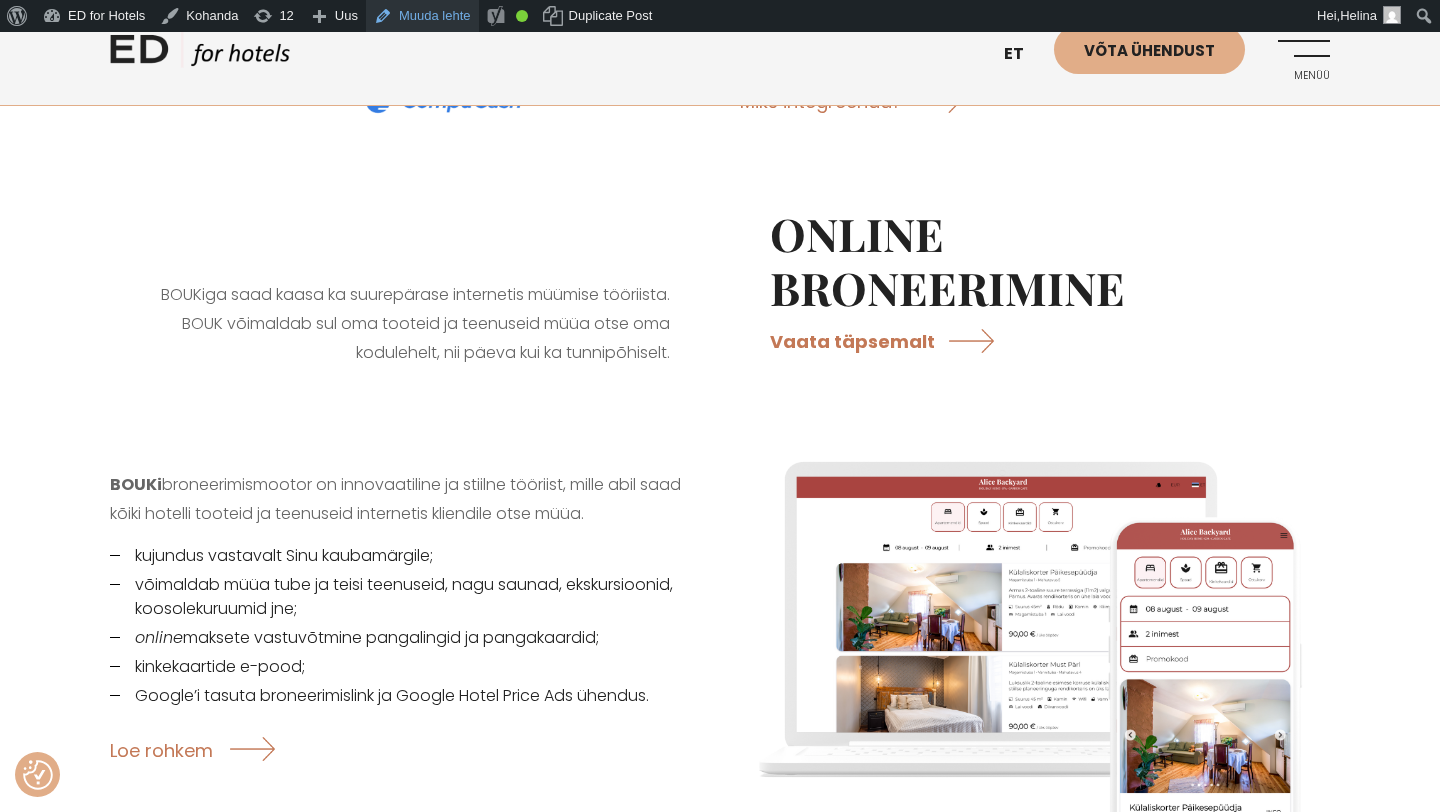 click on "Muuda lehte" at bounding box center (422, 16) 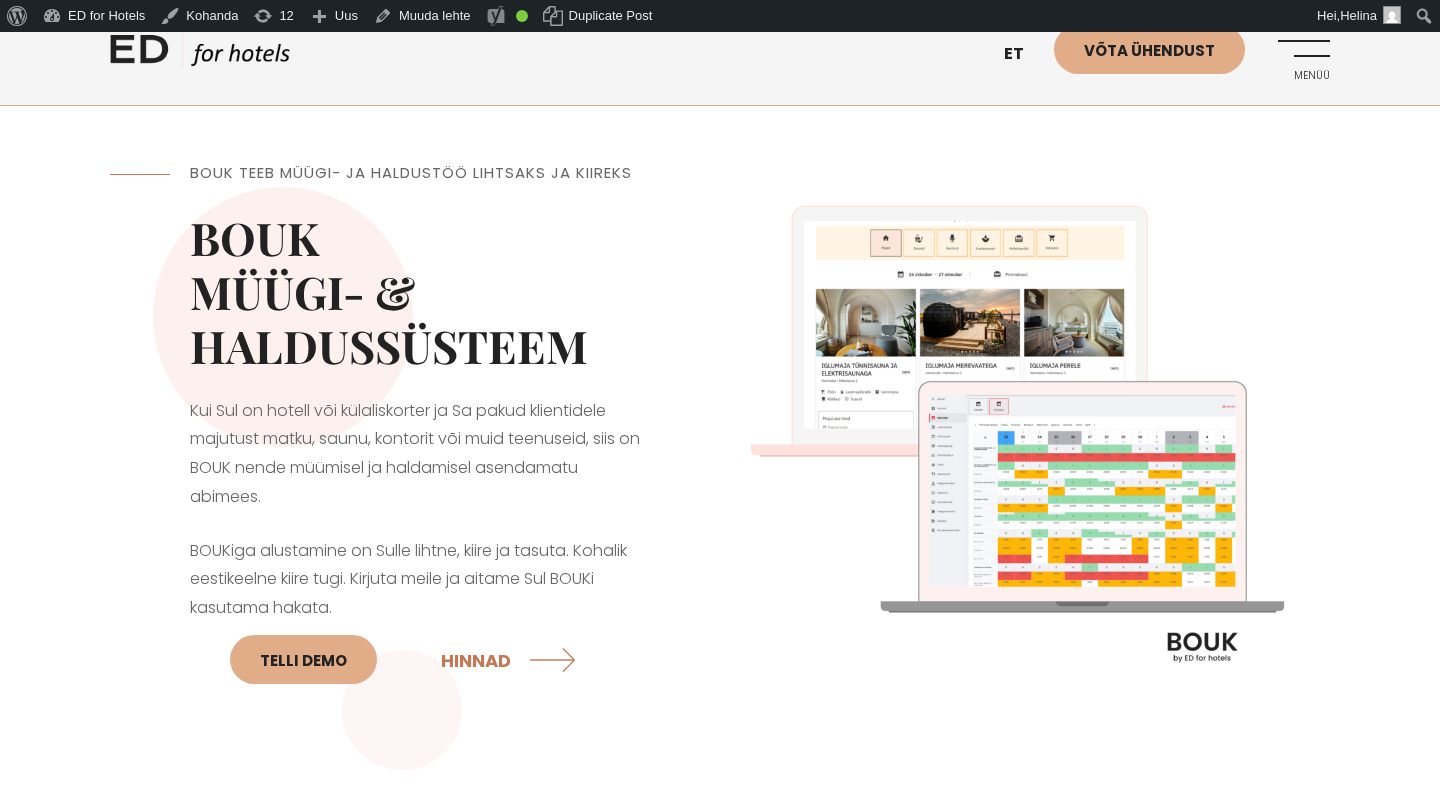 scroll, scrollTop: 0, scrollLeft: 0, axis: both 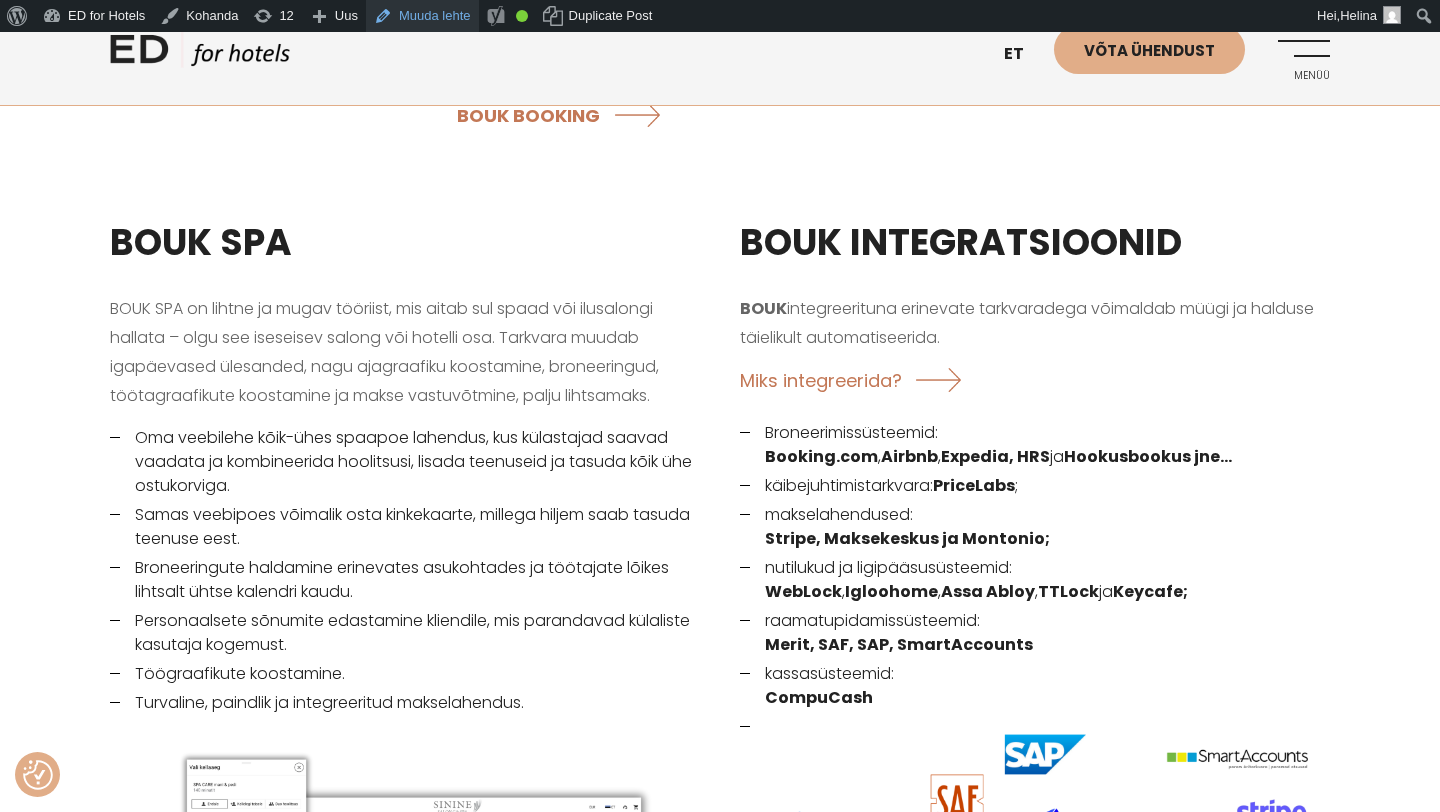 click on "Muuda lehte" at bounding box center (422, 16) 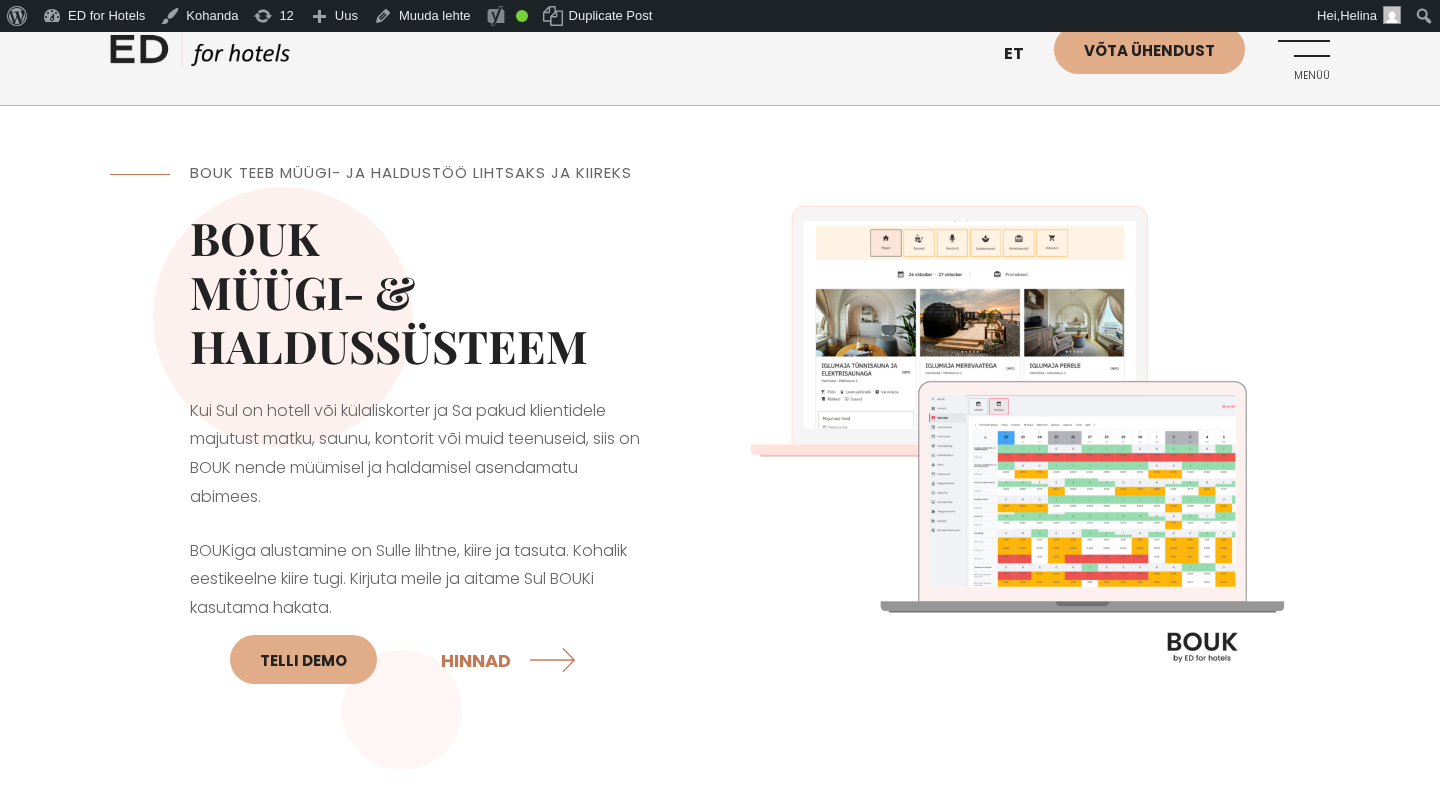 scroll, scrollTop: 0, scrollLeft: 0, axis: both 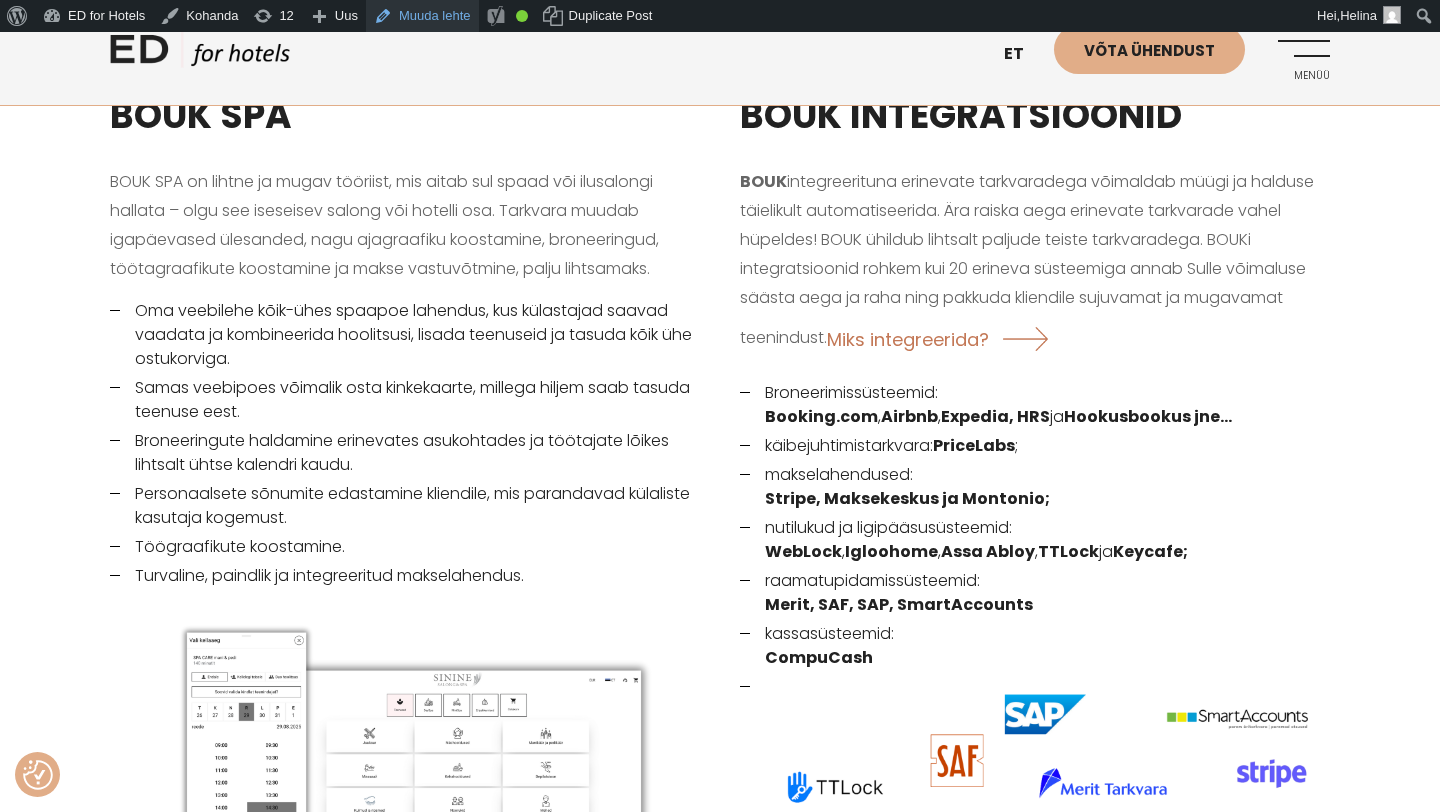 click on "Muuda lehte" at bounding box center (422, 16) 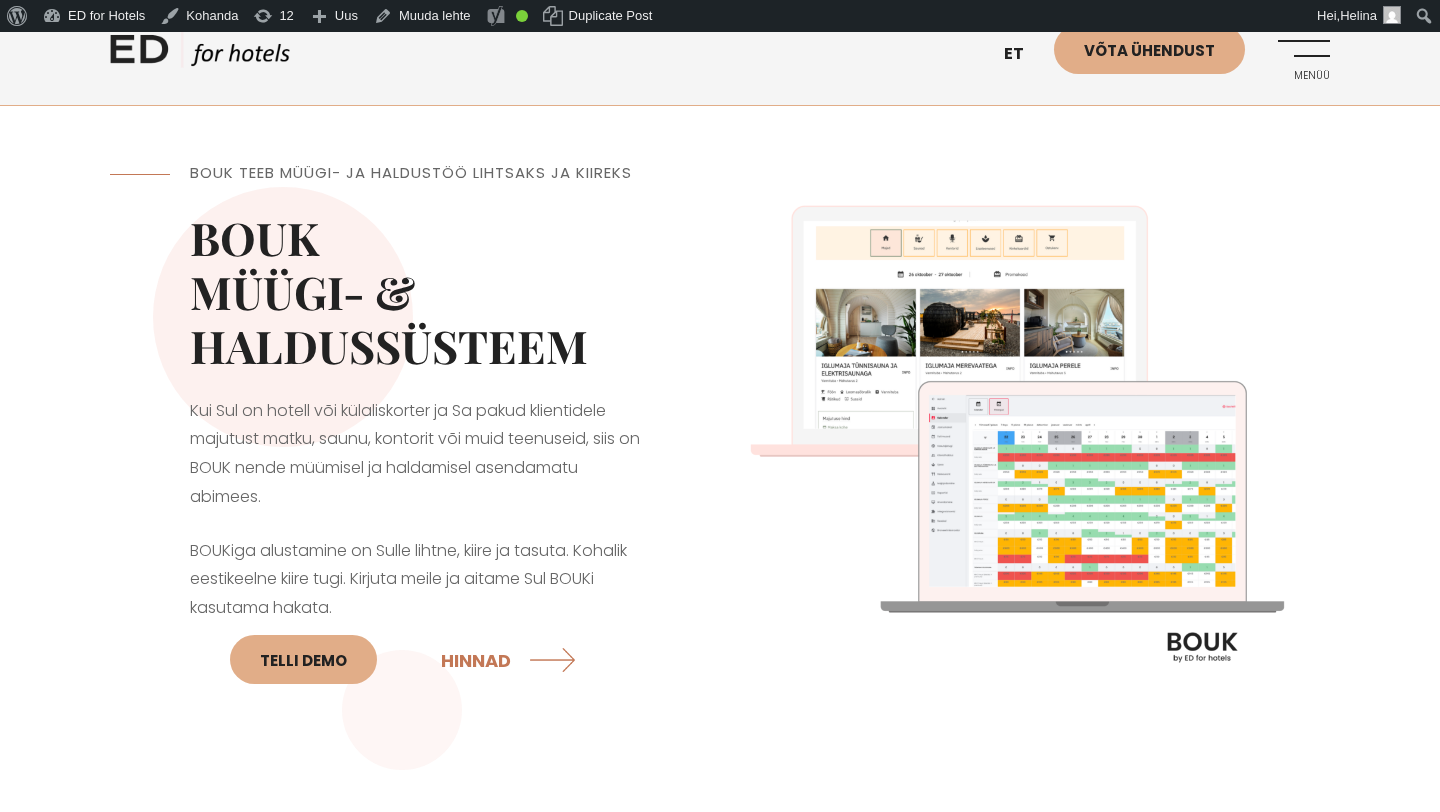 scroll, scrollTop: 0, scrollLeft: 0, axis: both 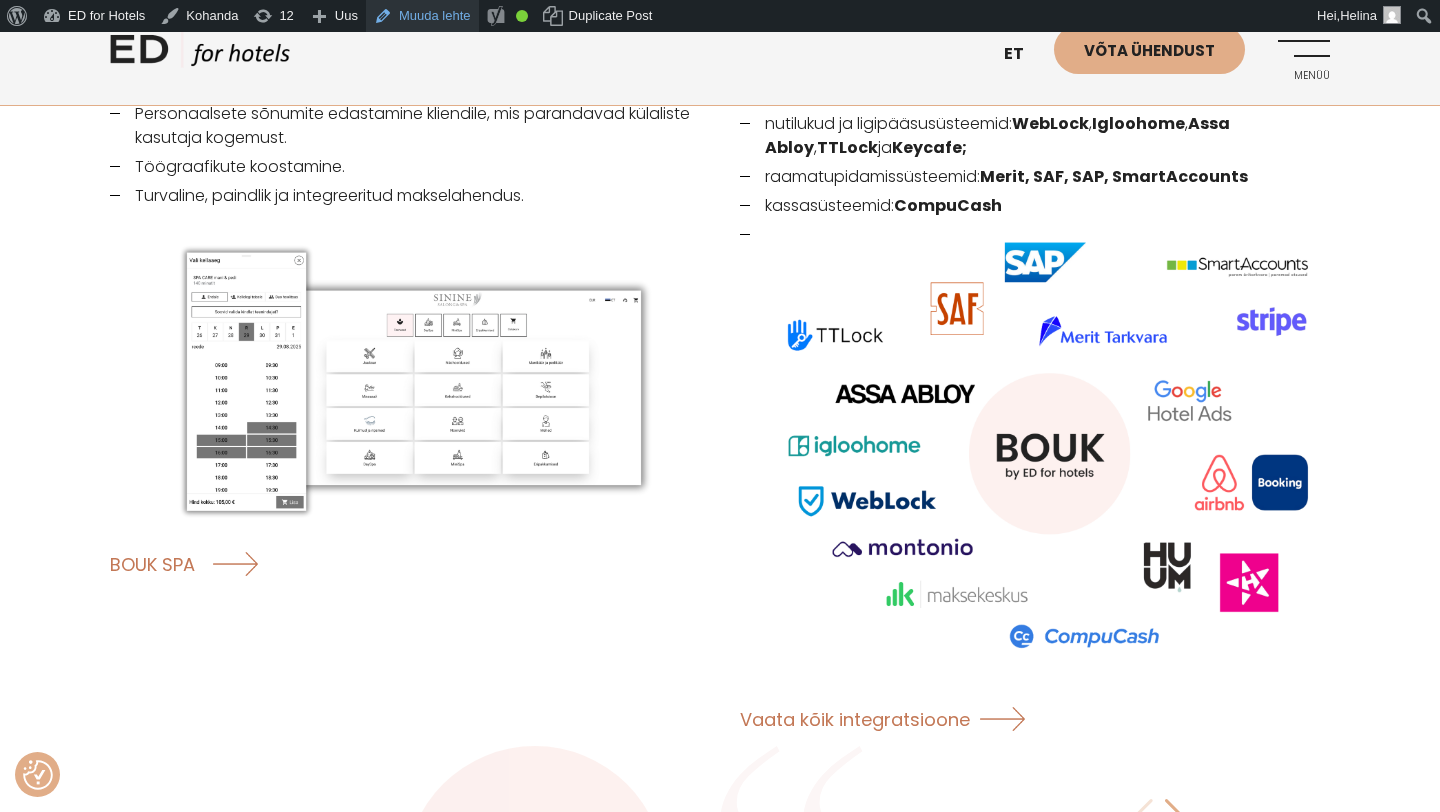 click on "Muuda lehte" at bounding box center [422, 16] 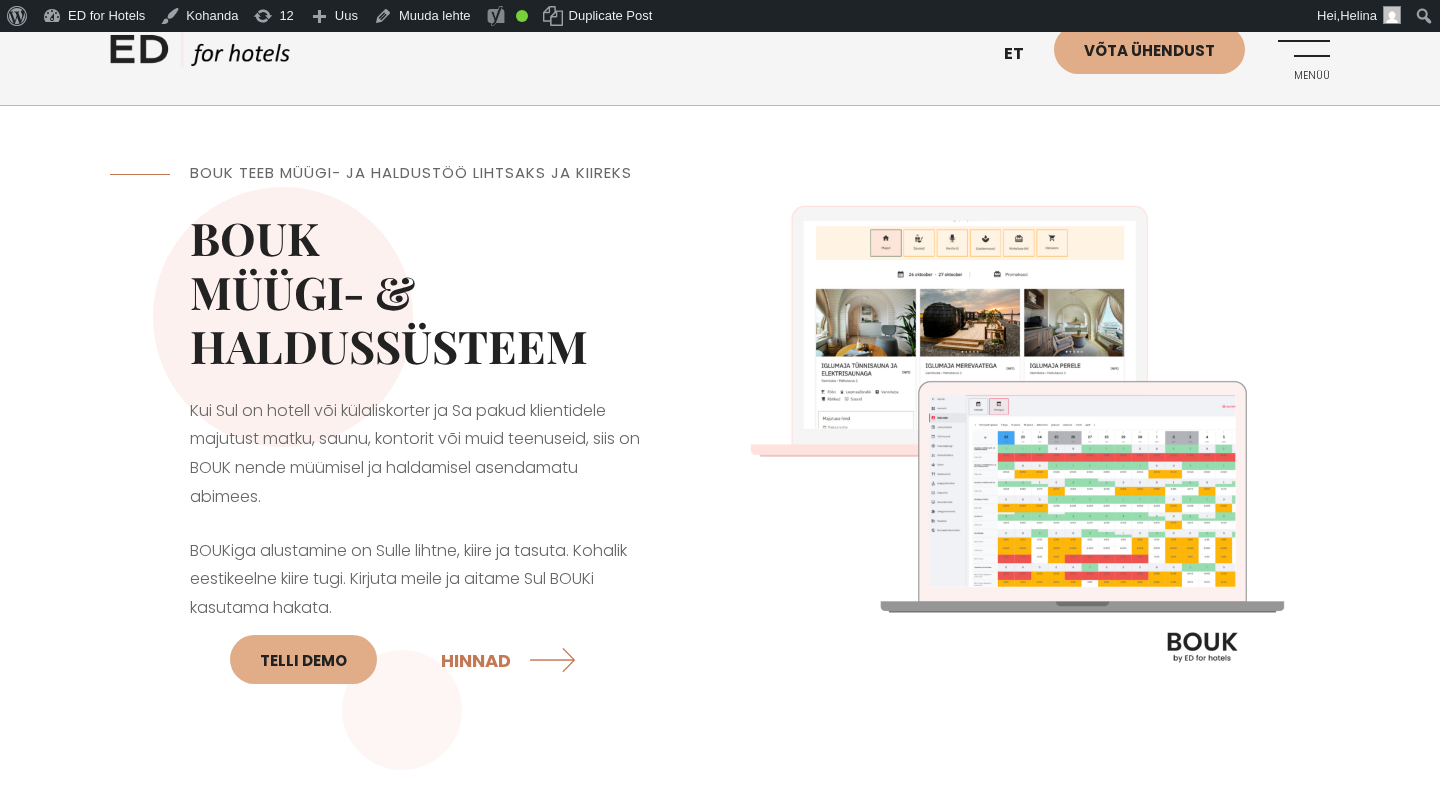 scroll, scrollTop: 0, scrollLeft: 0, axis: both 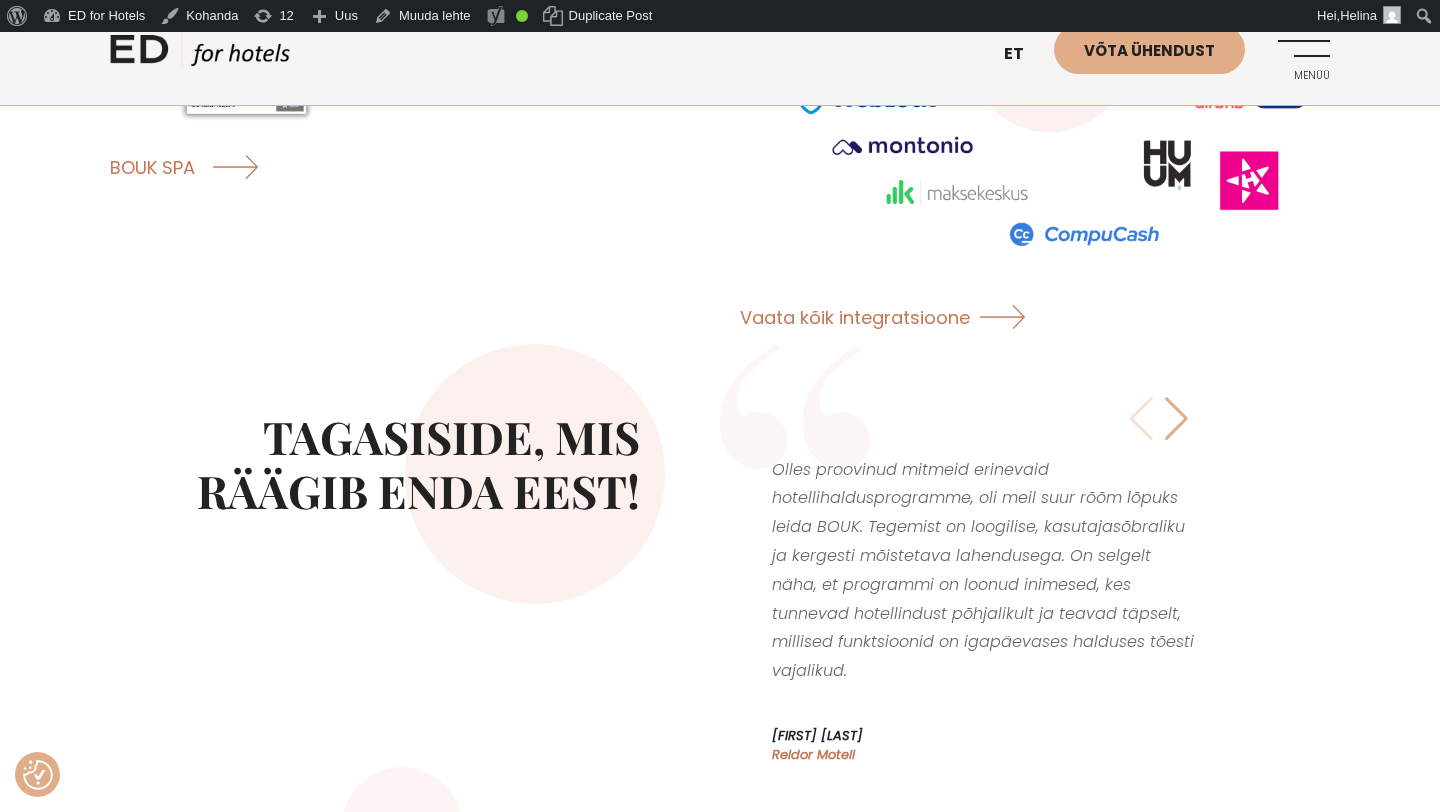 click on "Olles proovinud mitmeid erinevaid hotellihaldusprogramme, oli meil suur rõõm lõpuks leida BOUK. Tegemist on loogilise, kasutajasõbraliku ja kergesti mõistetava lahendusega. On selgelt näha, et programmi on loonud inimesed, kes tunnevad hotellindust põhjalikult ja teavad täpselt, millised funktsioonid on igapäevases halduses tõesti vajalikud.
Kristi Tallermo
Reldor Motell
Aitäh suurepärase programmi eest! See on olnud väga kasulik ja mugav kasutada. API kaudu edastab enamiku raamatupidamiseks vajaliku info otse masin-masin liite kaudu Meritisse. See säästab kuus vahel kuni nädala jagu tööd!
Irina Aab
Verevi motell
Saame müüa kõiki tooteid ja teenuseid ühest nn. kalendrist. On lihtne ja loogiline integartsioon paljude tarkvaradega.
Pille Uiga
Dorpat OÜ
Jüri" at bounding box center [985, 615] 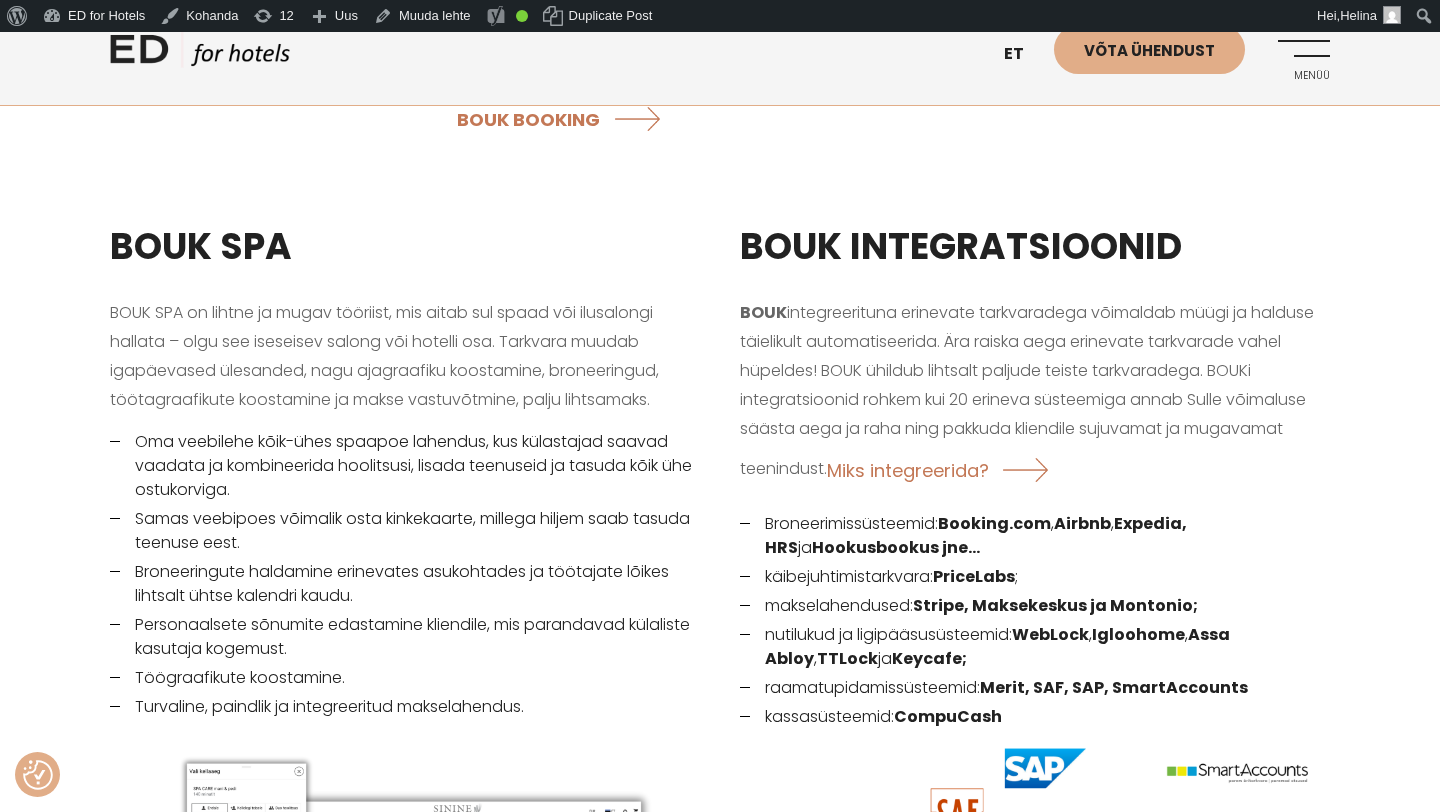 scroll, scrollTop: 2454, scrollLeft: 0, axis: vertical 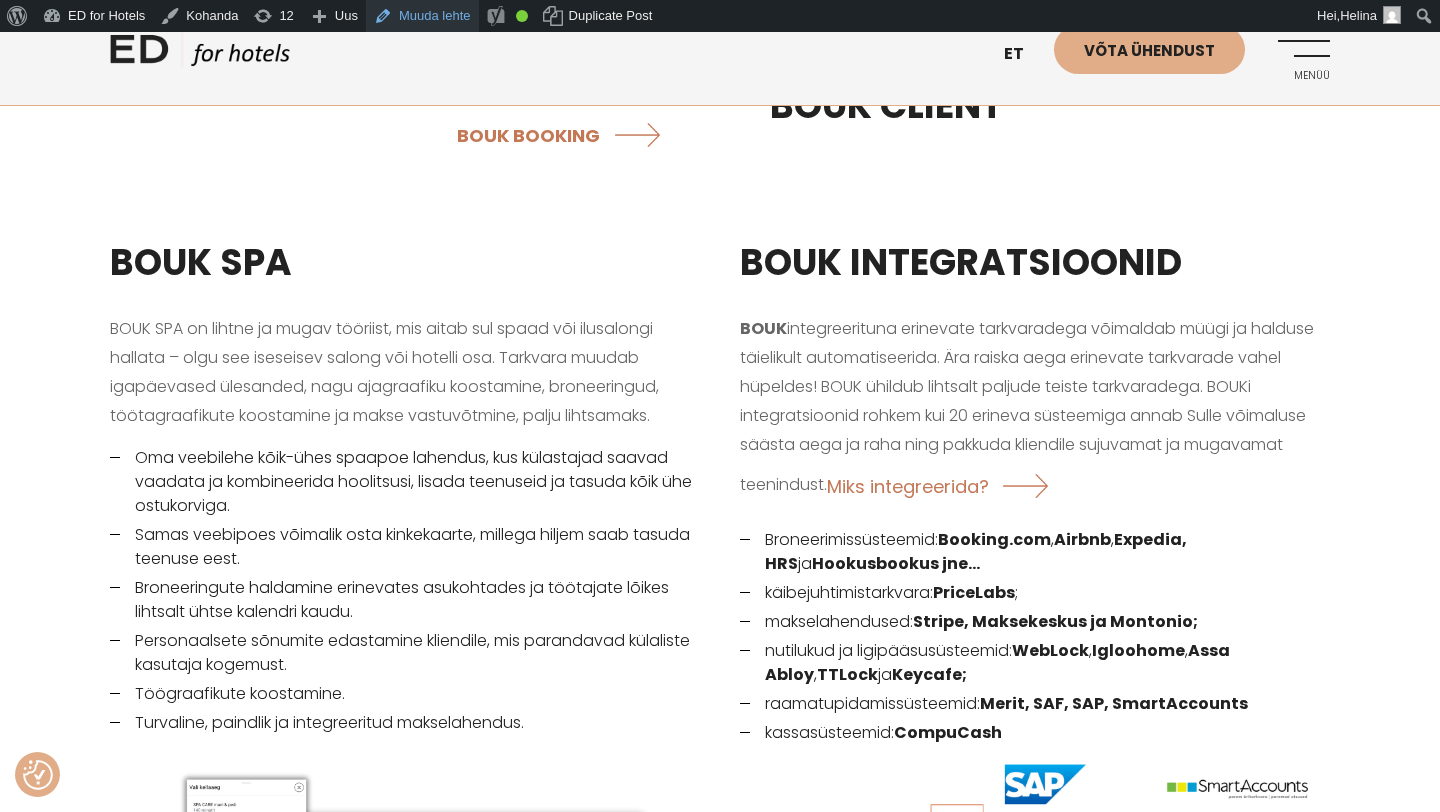 click on "Muuda lehte" at bounding box center [422, 16] 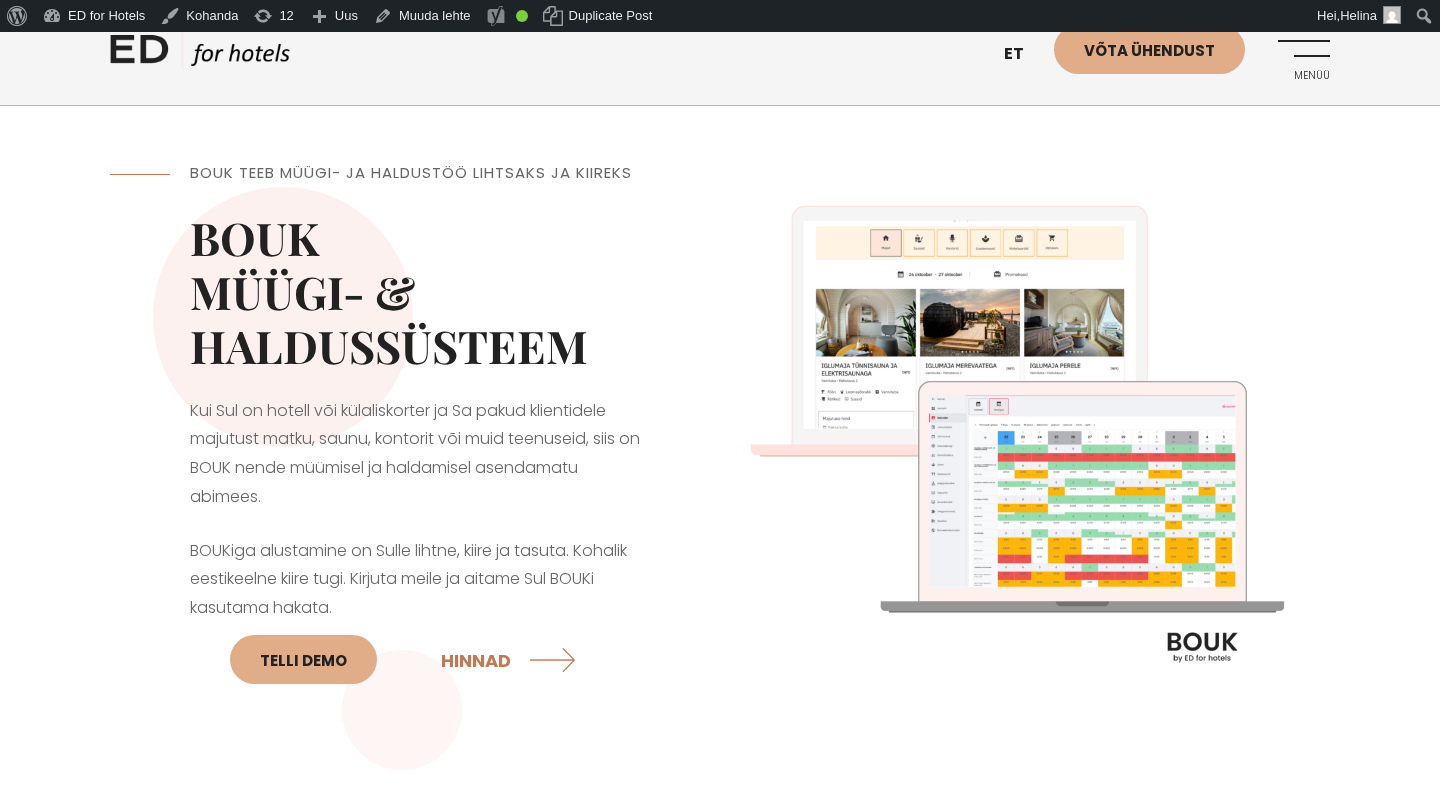 scroll, scrollTop: 0, scrollLeft: 0, axis: both 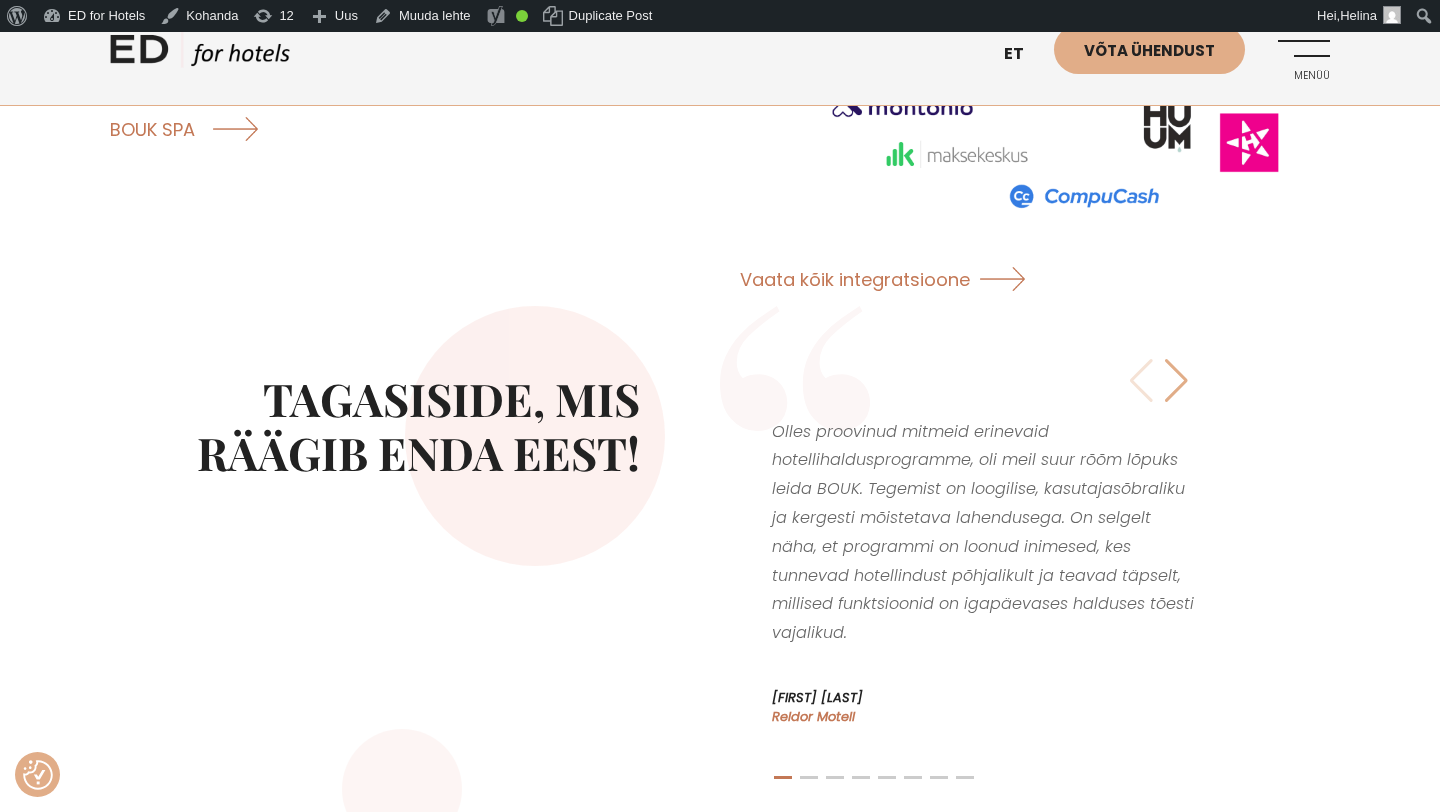 click on "ED HOTELS" at bounding box center (200, 55) 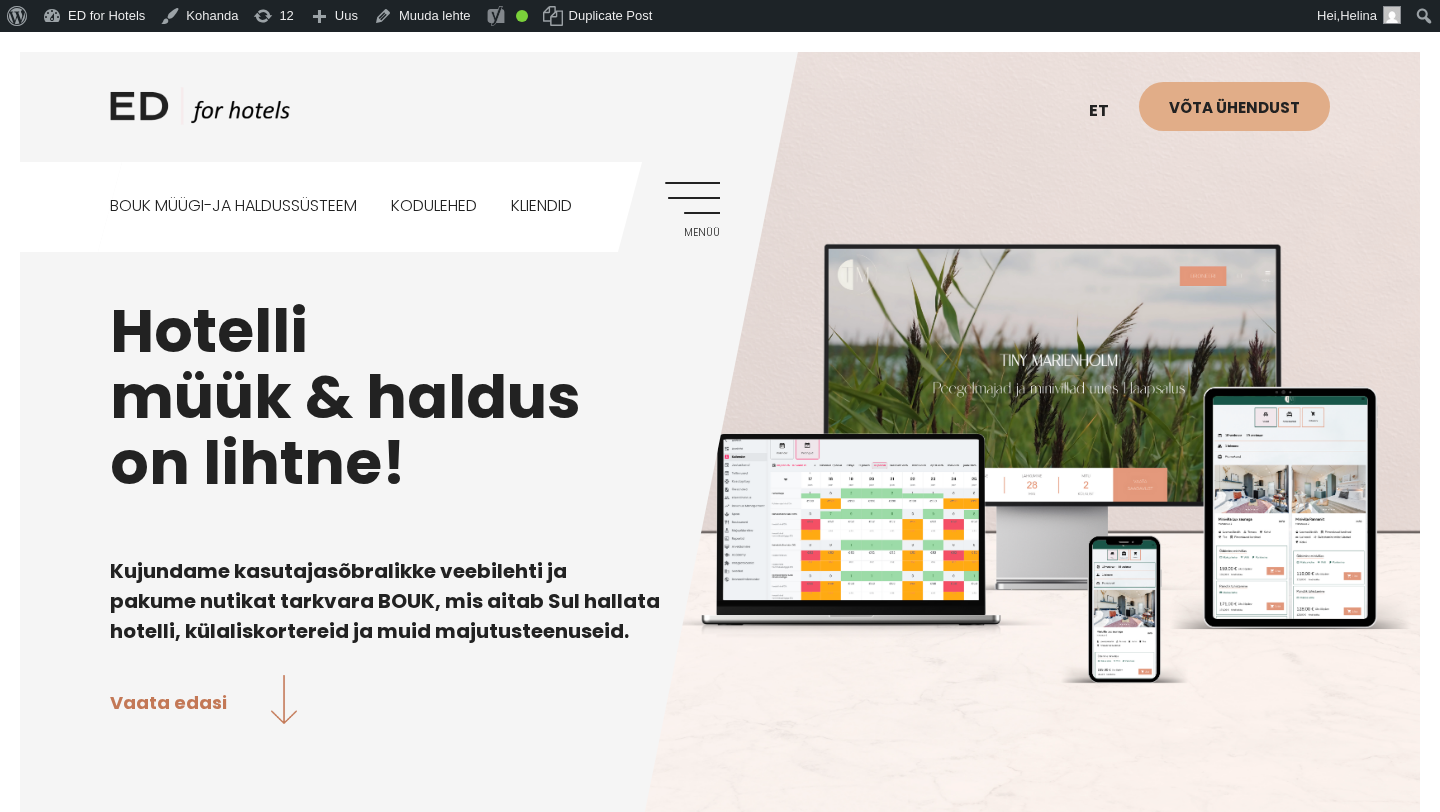 scroll, scrollTop: 0, scrollLeft: 0, axis: both 